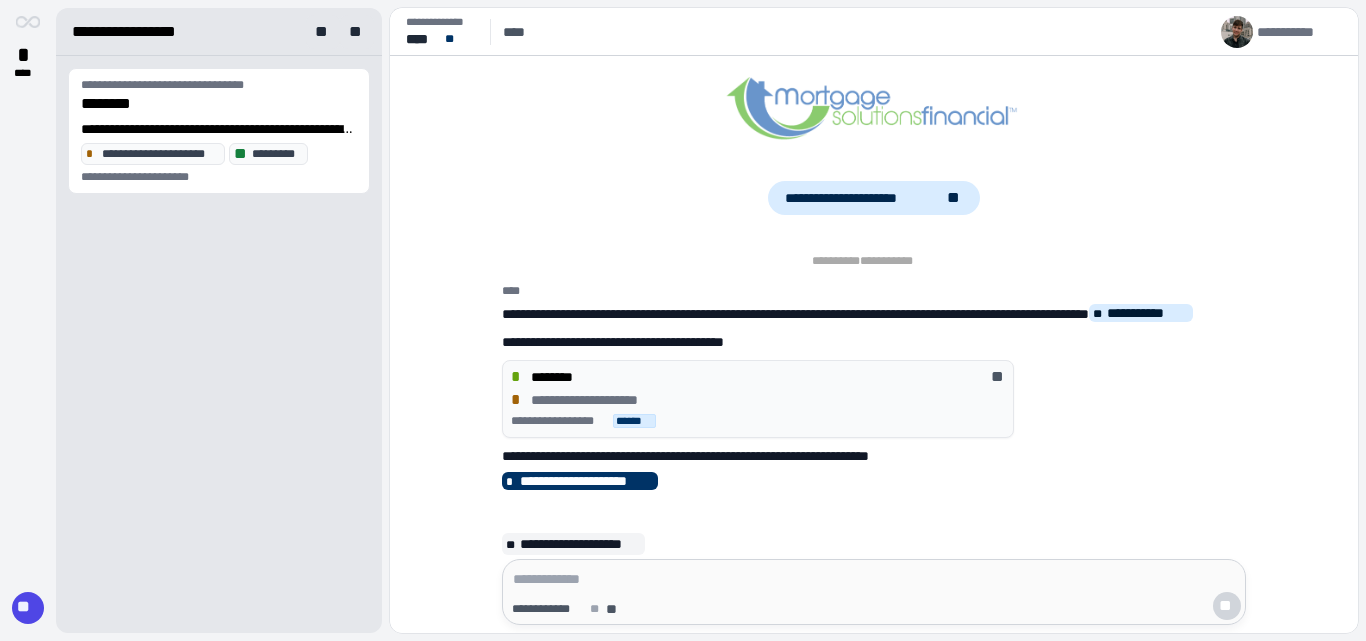 scroll, scrollTop: 0, scrollLeft: 0, axis: both 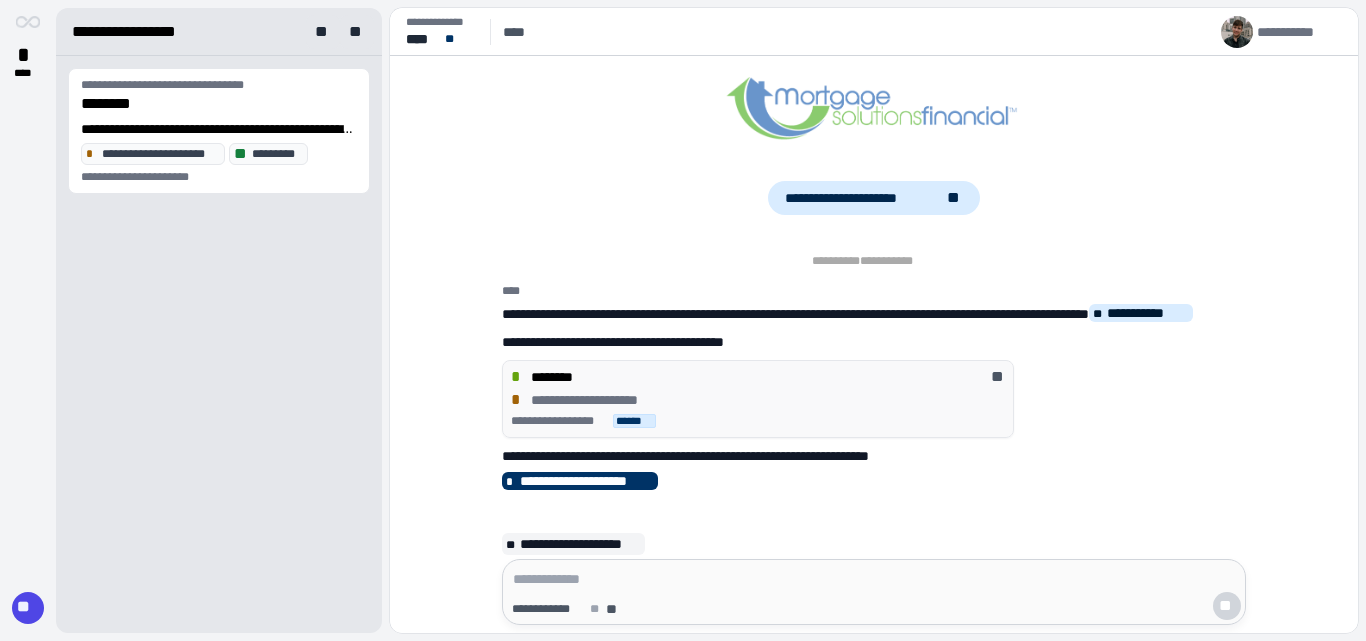 click on "**********" at bounding box center [758, 400] 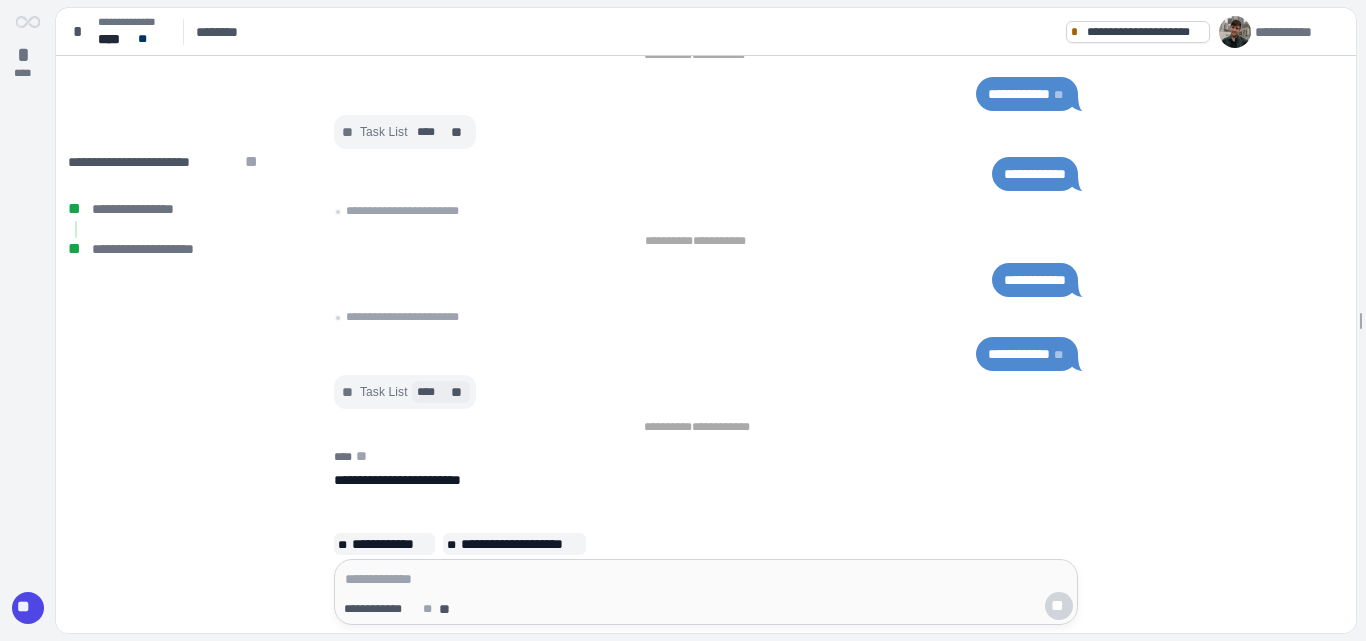 click on "**" at bounding box center (458, 392) 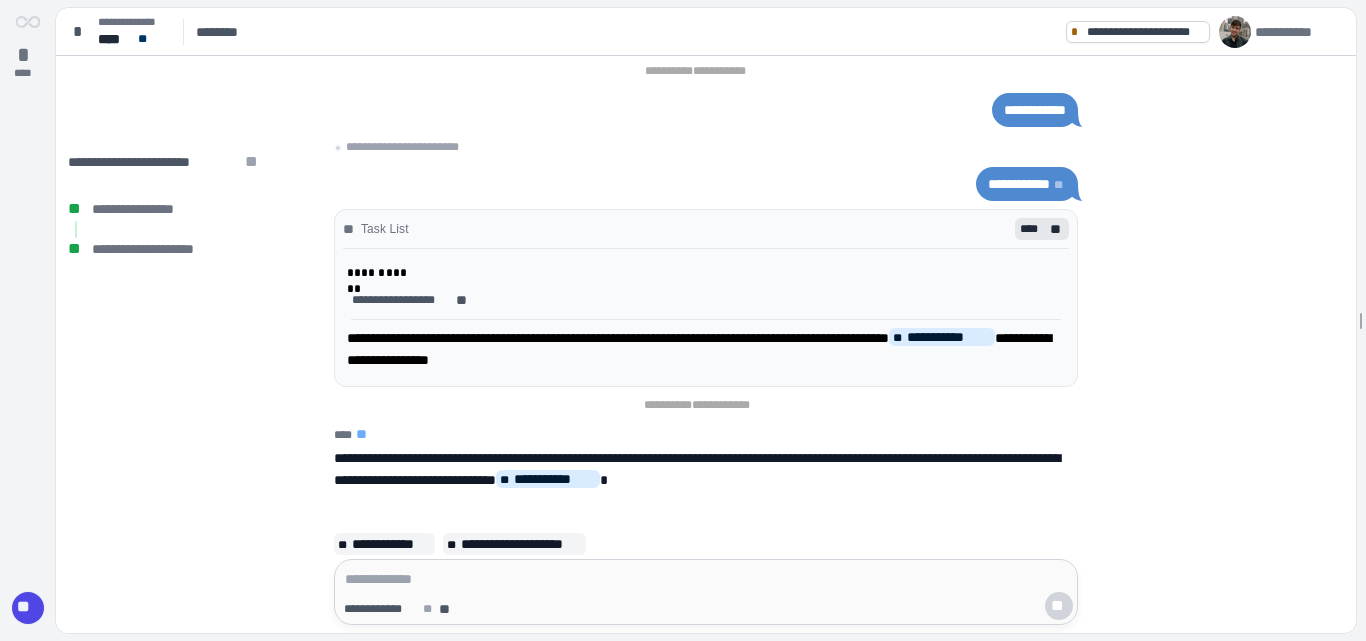 click on "**" at bounding box center [28, 608] 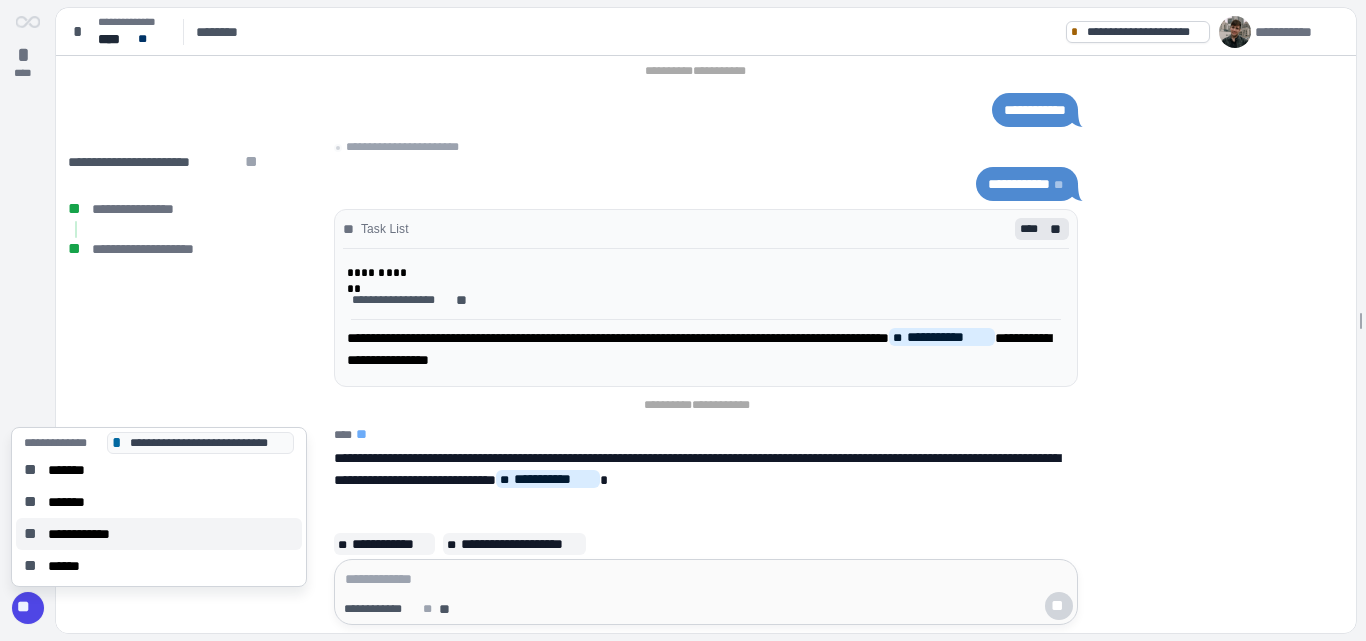 click on "**********" at bounding box center [89, 534] 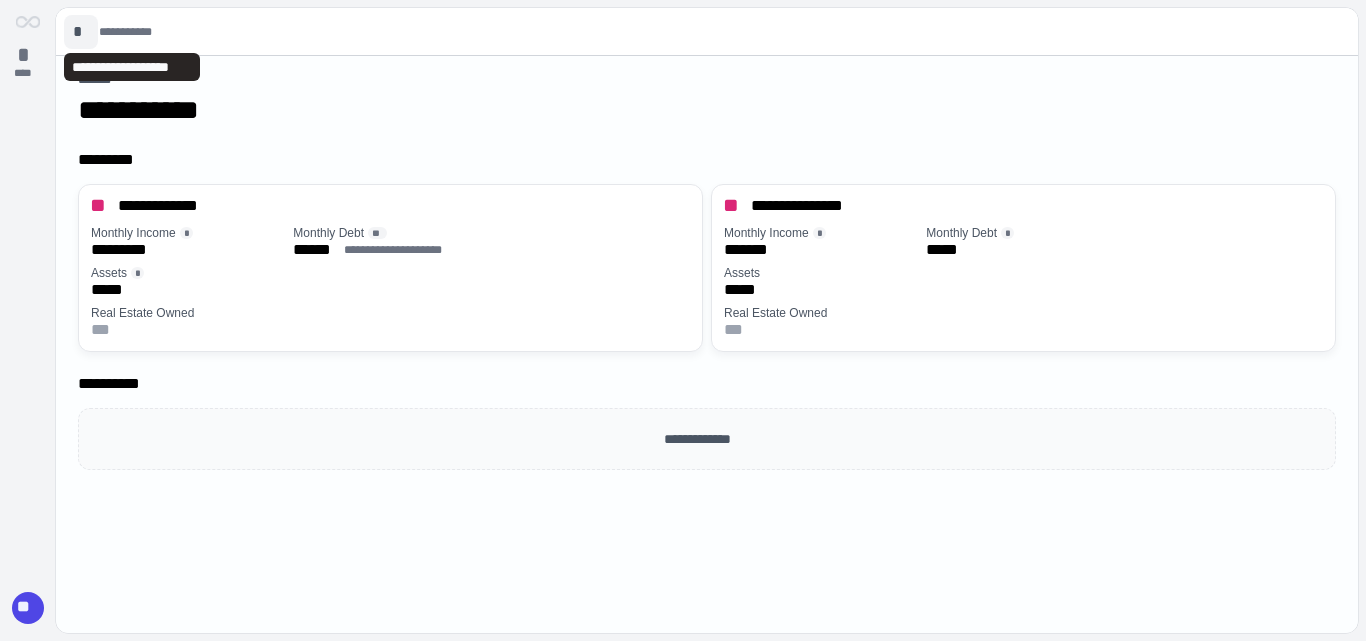 click on "*" at bounding box center (81, 32) 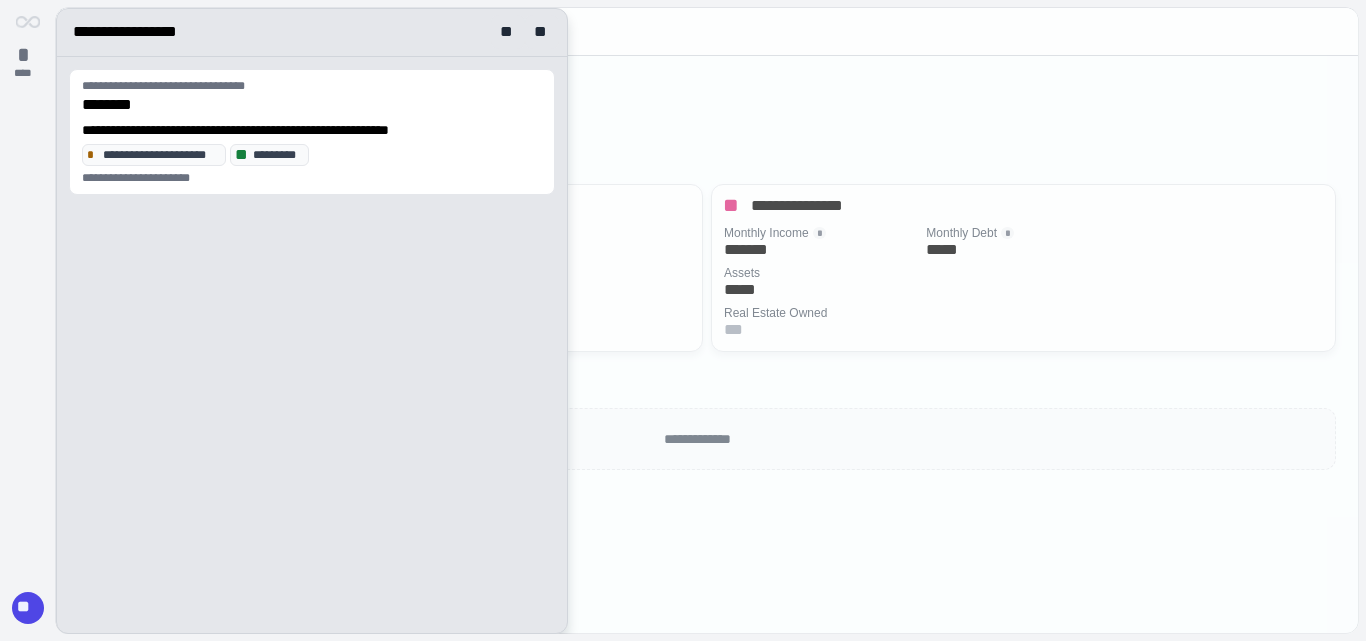 click at bounding box center [707, 321] 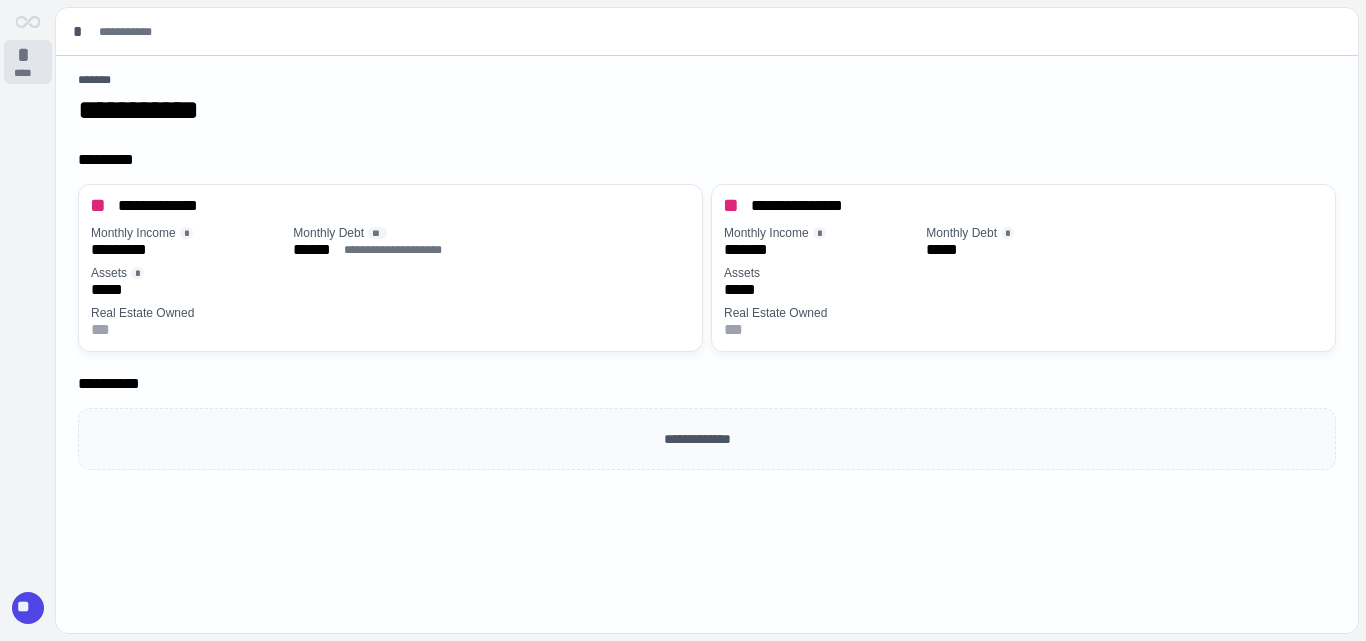 click on "****" at bounding box center [28, 73] 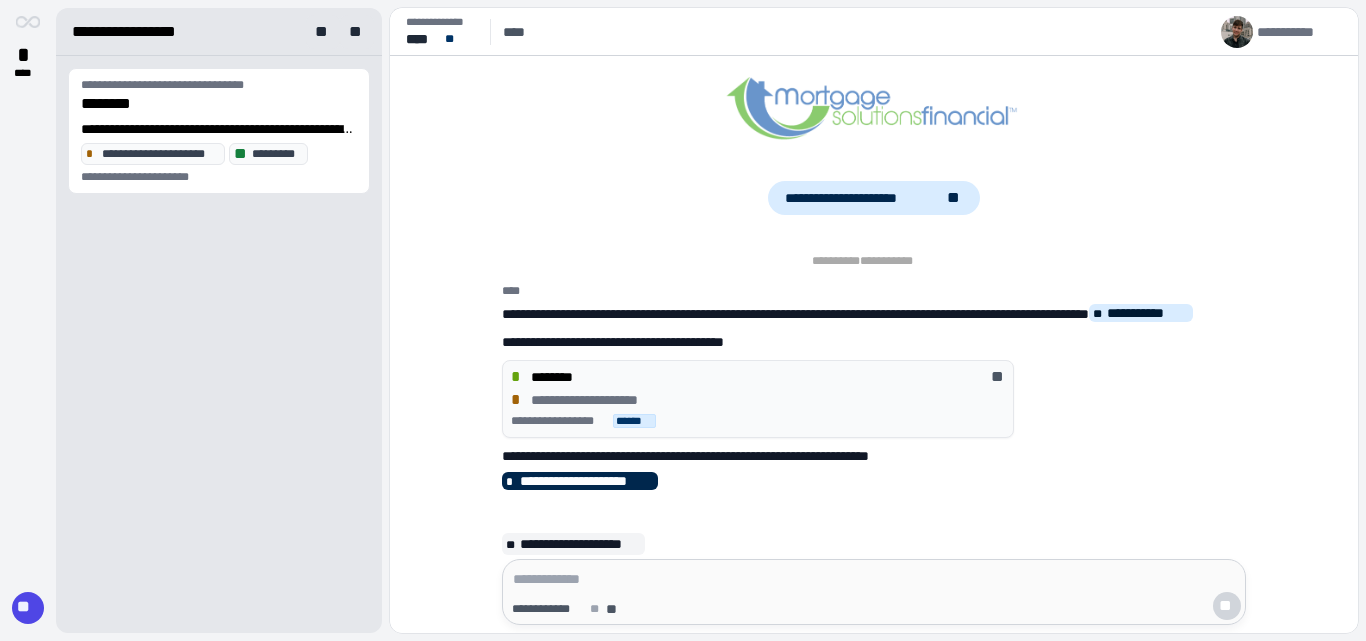 click on "**********" at bounding box center [587, 481] 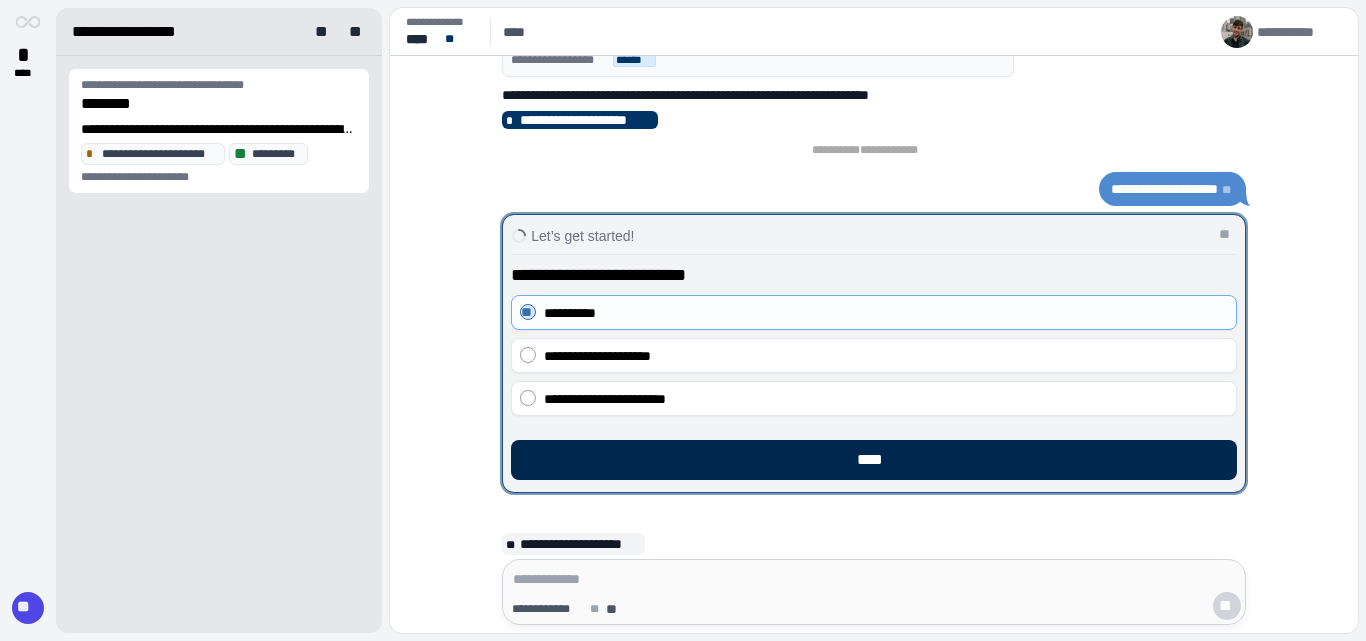 click on "****" at bounding box center (874, 460) 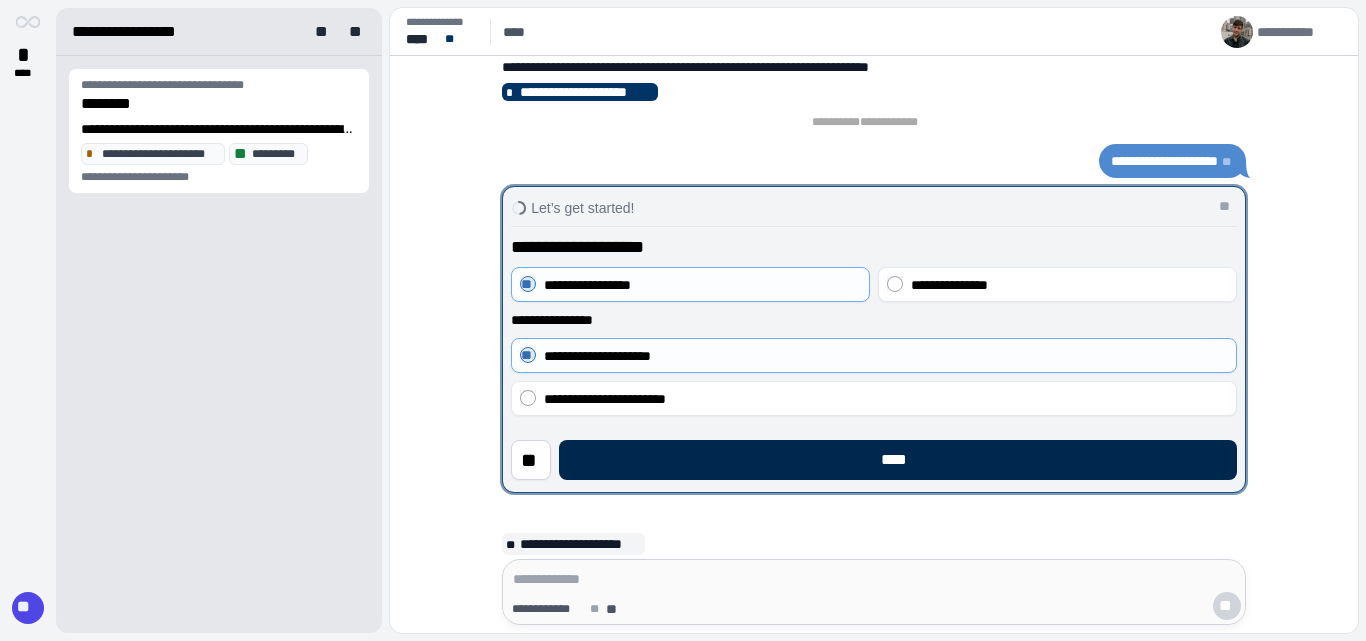 click on "****" at bounding box center [897, 460] 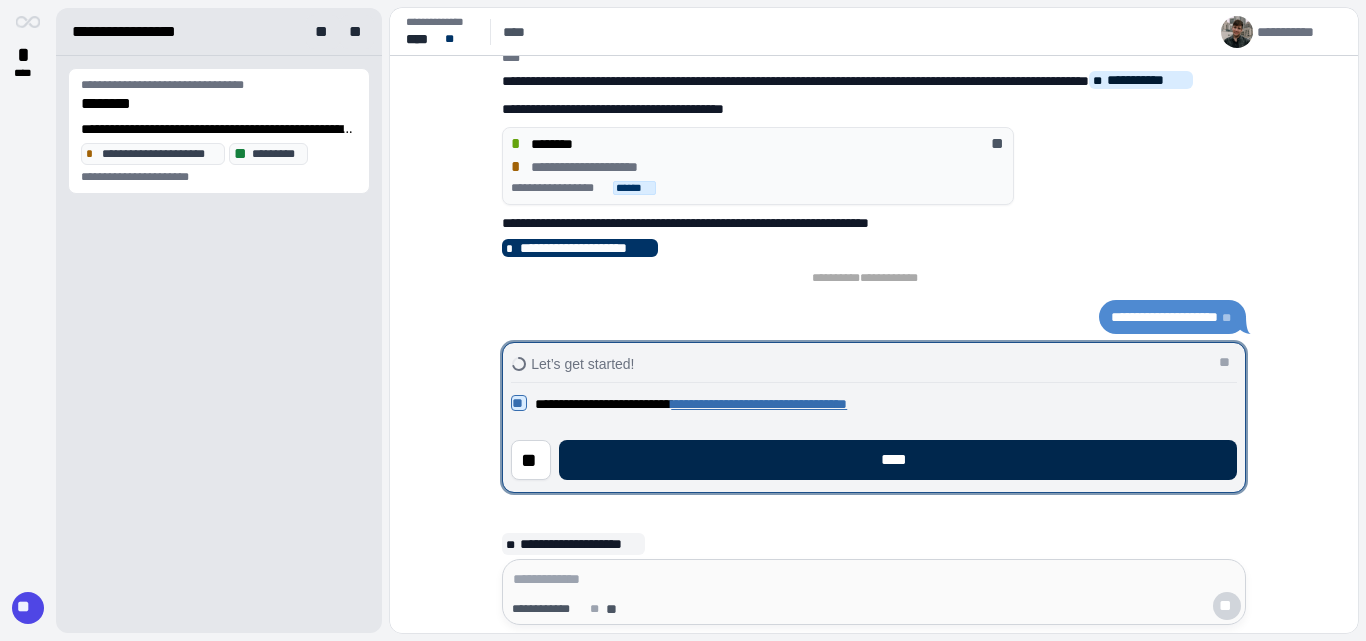 click on "****" at bounding box center (898, 460) 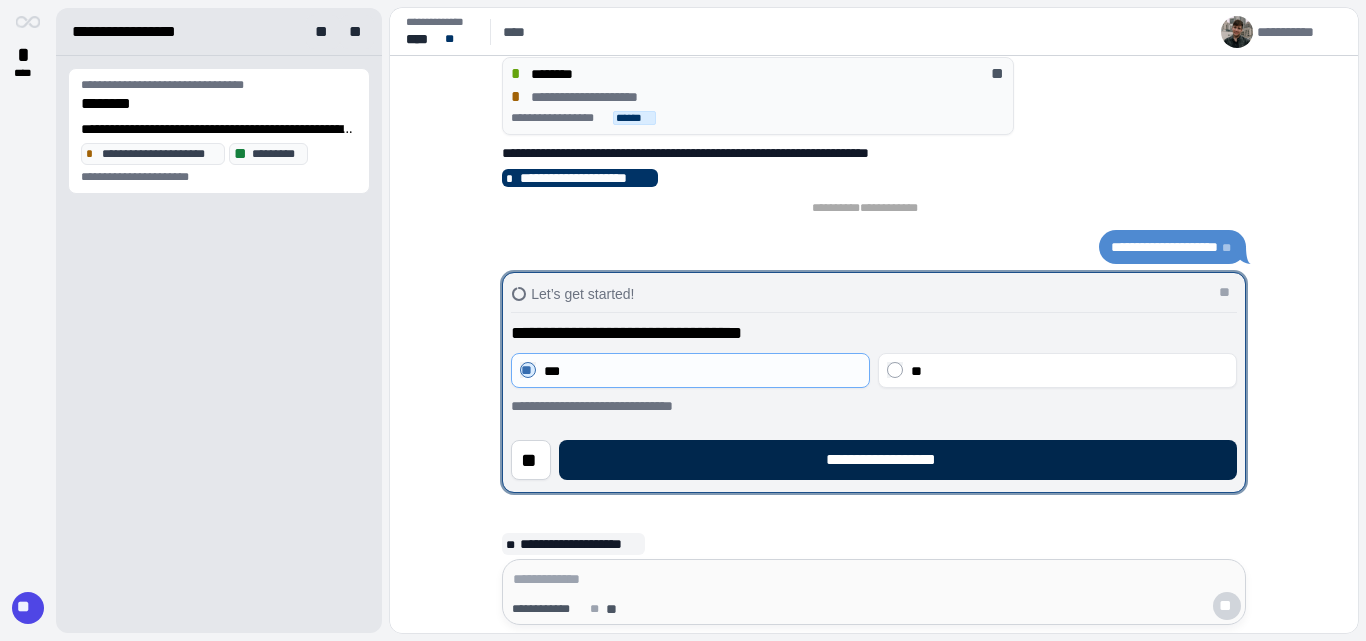 click on "**********" at bounding box center (898, 460) 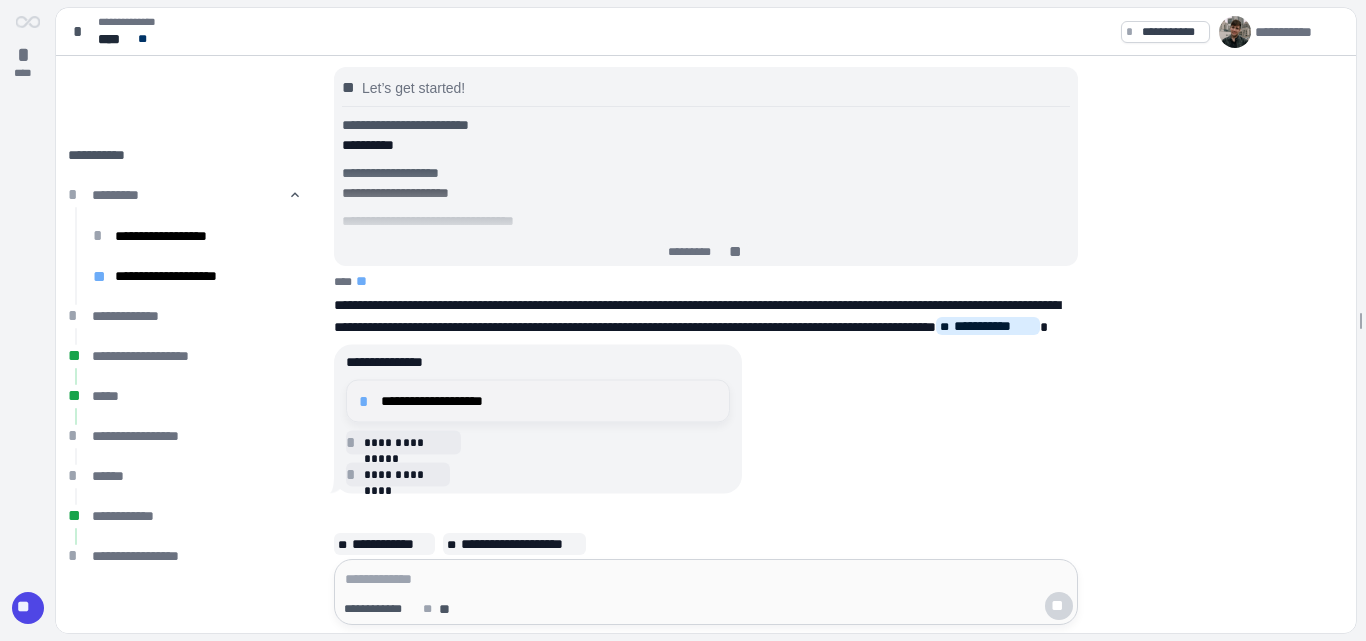 click on "**********" at bounding box center (549, 401) 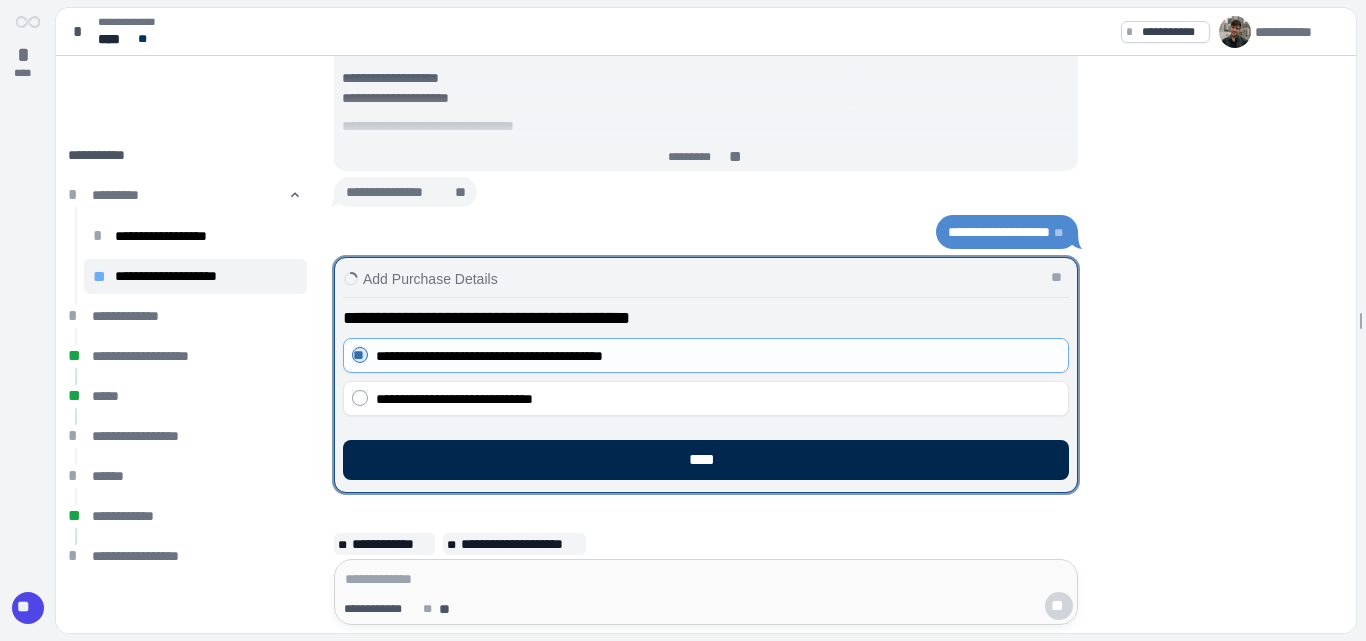 click on "****" at bounding box center (706, 460) 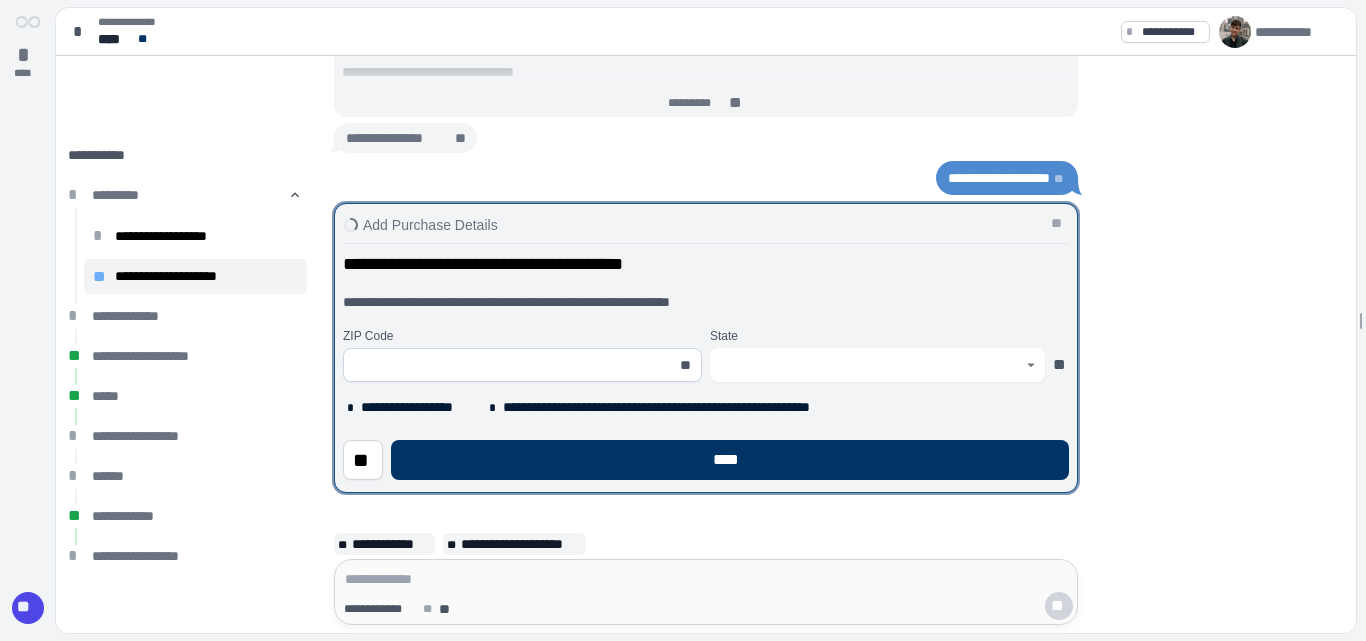 click at bounding box center [511, 365] 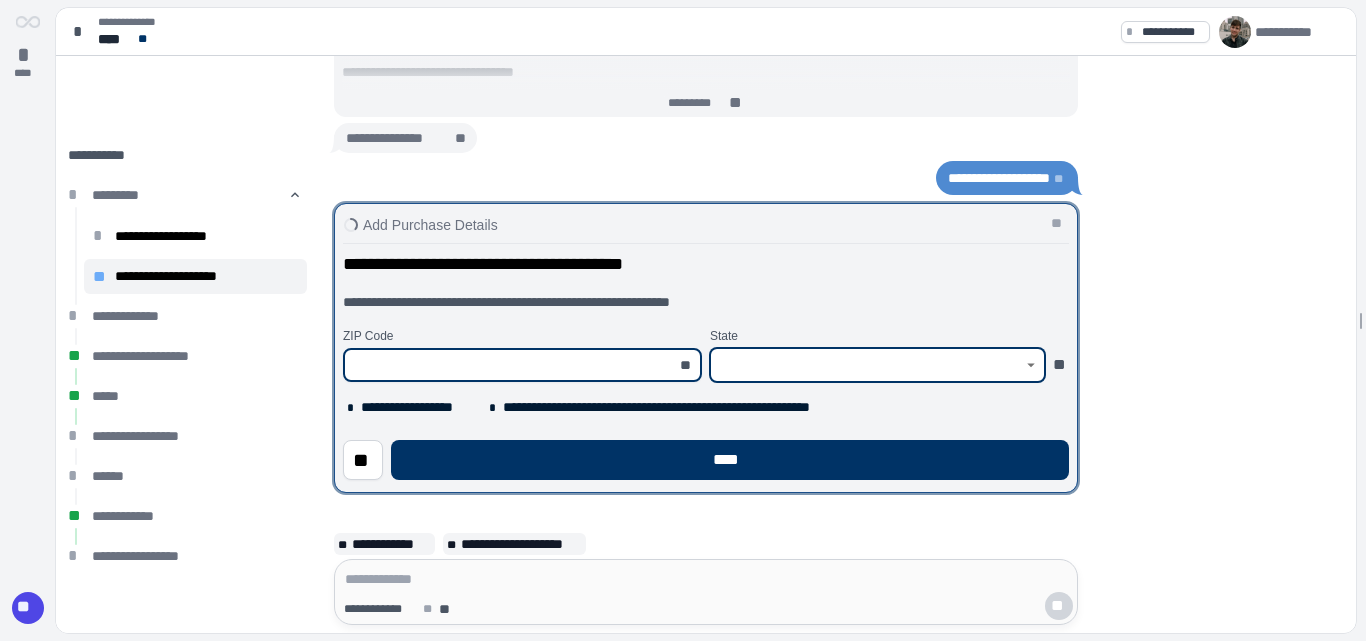 click at bounding box center (866, 365) 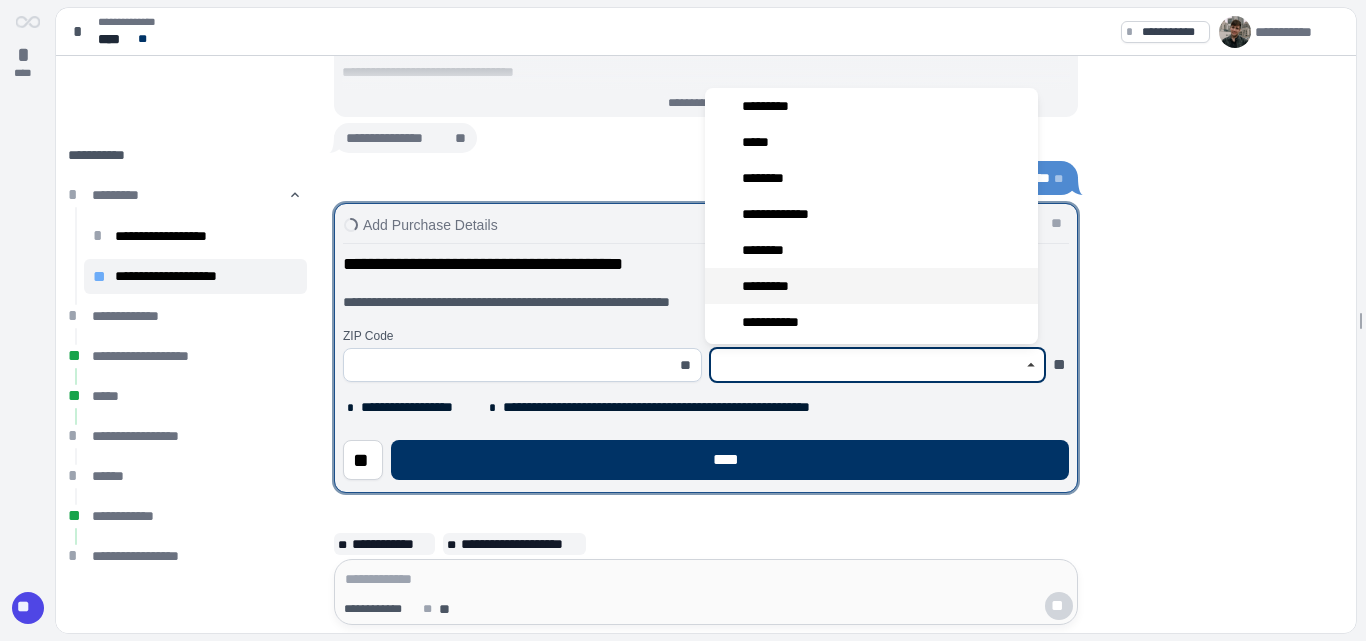 scroll, scrollTop: 700, scrollLeft: 0, axis: vertical 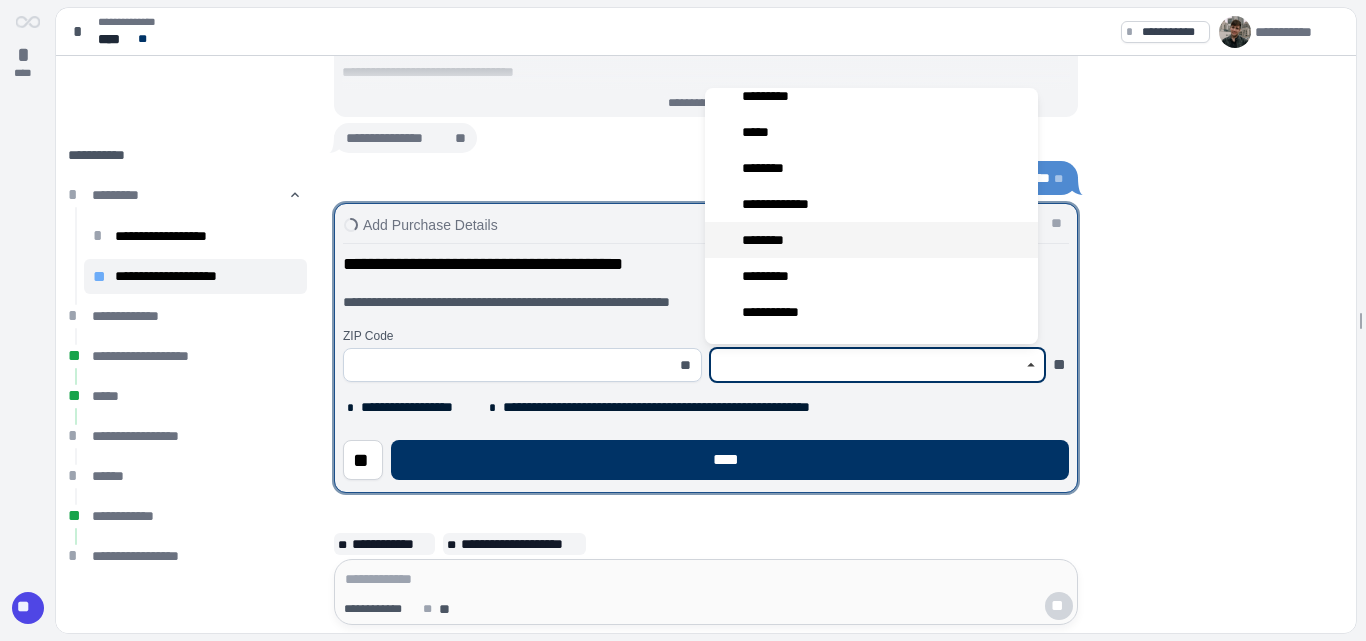 click on "********" at bounding box center (770, 240) 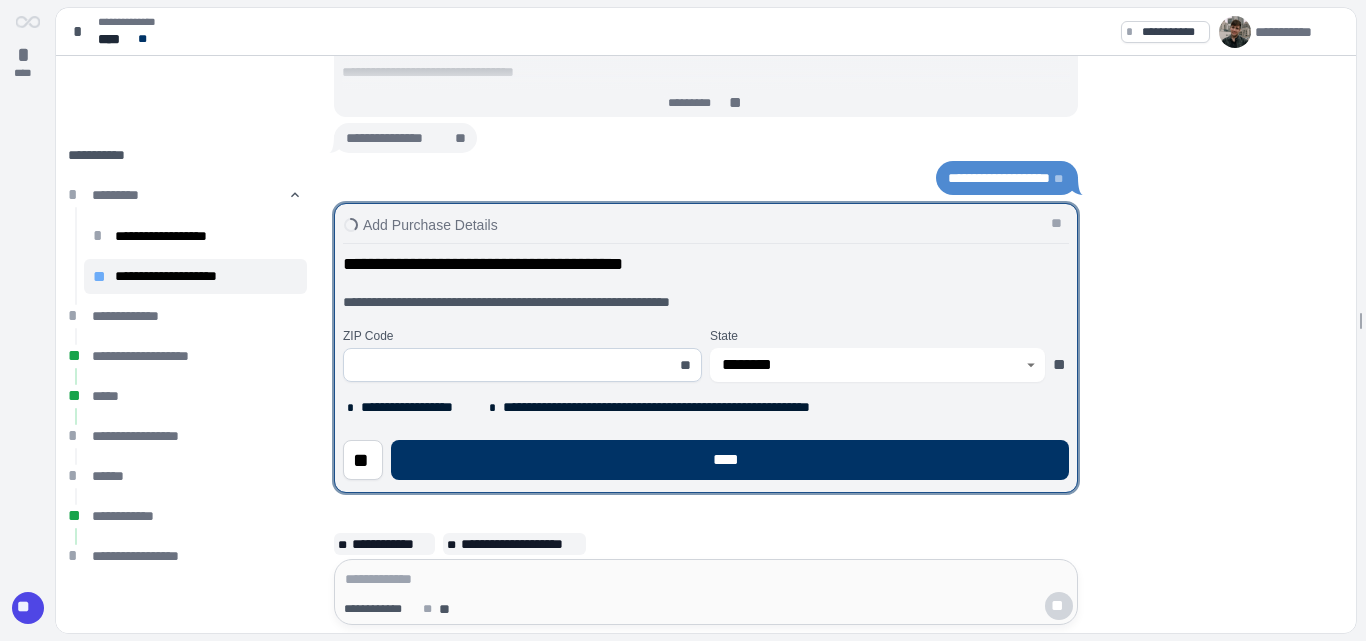 click at bounding box center (511, 365) 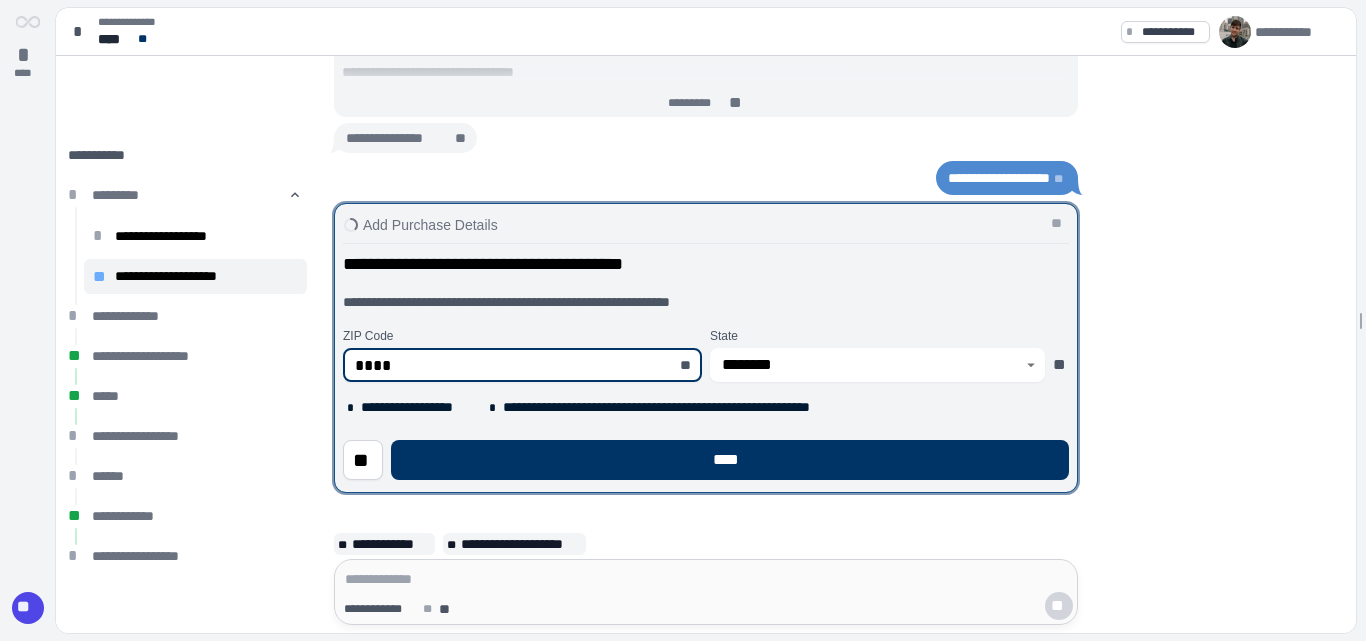 type on "*****" 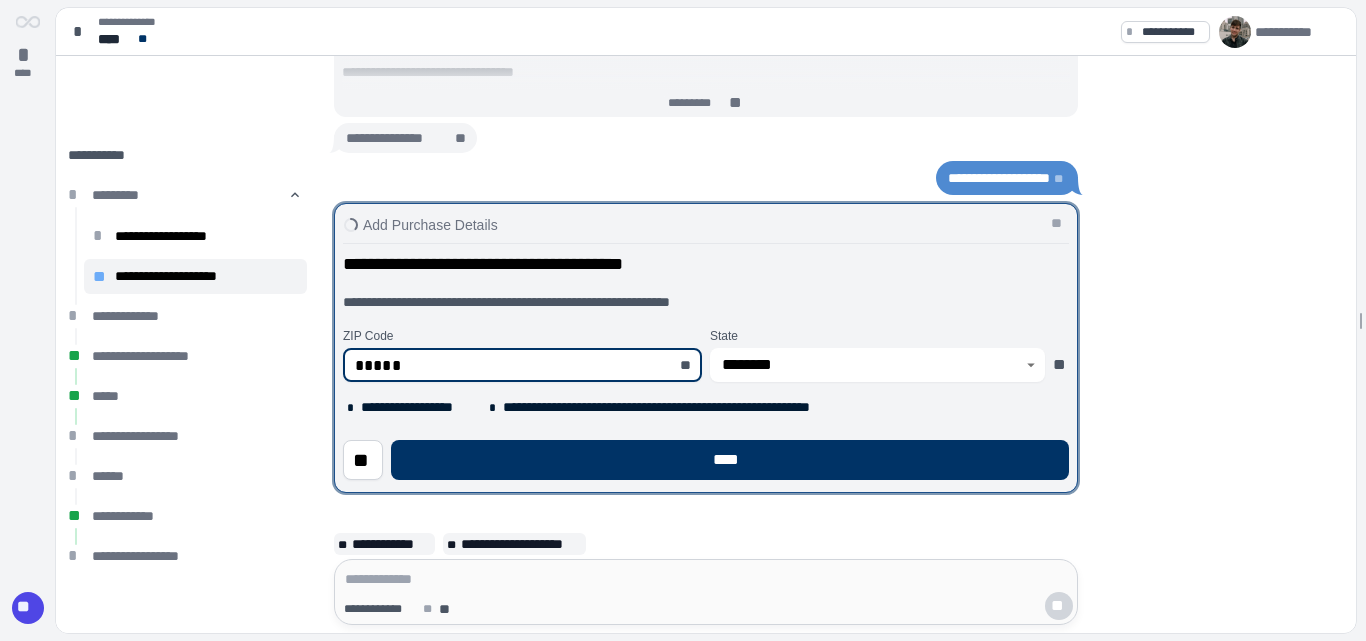 type on "*****" 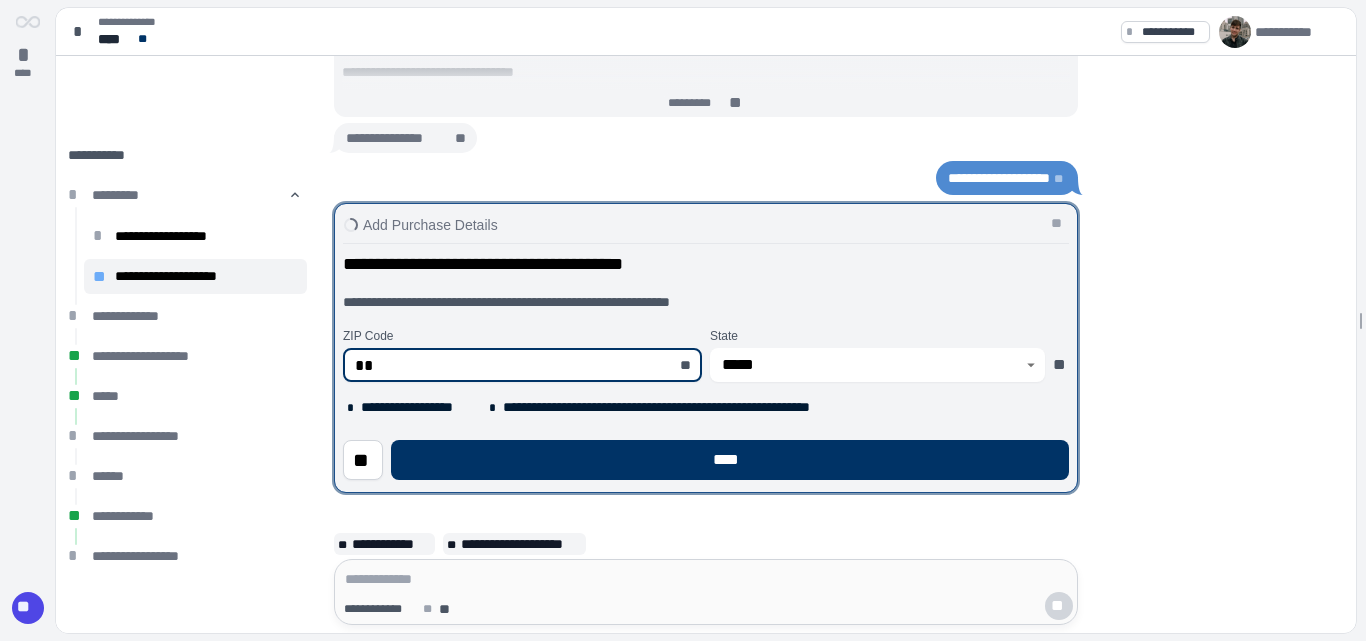 type on "*" 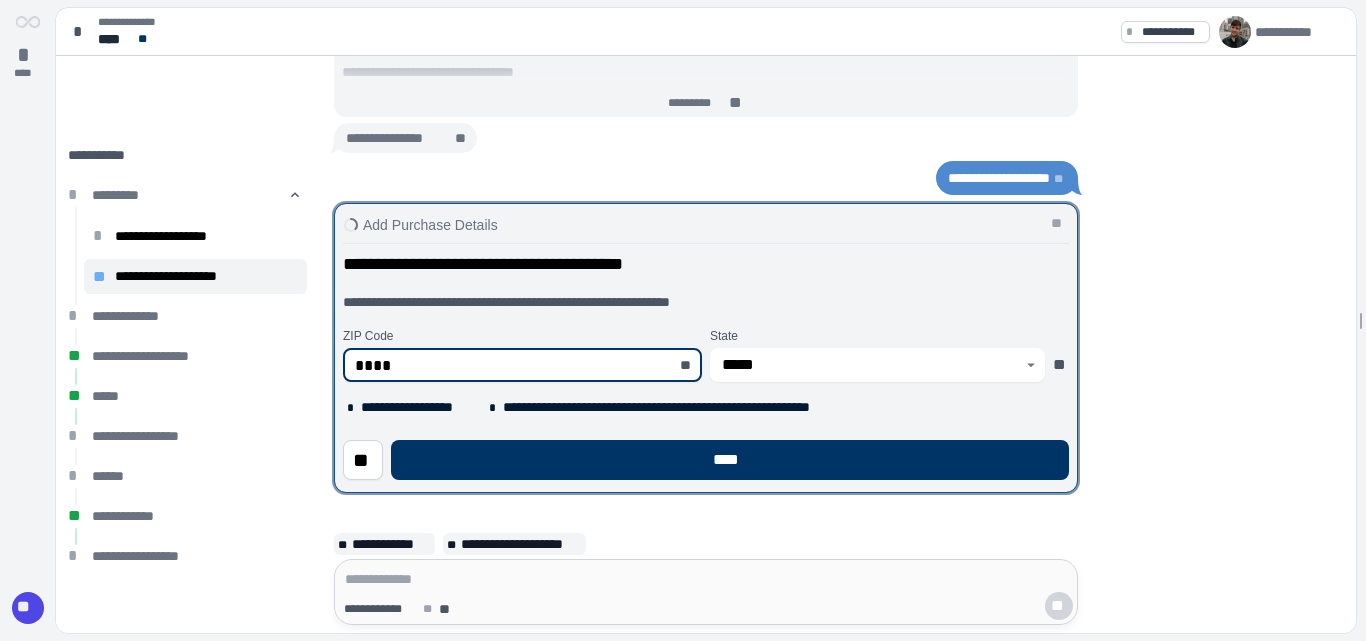 type on "*****" 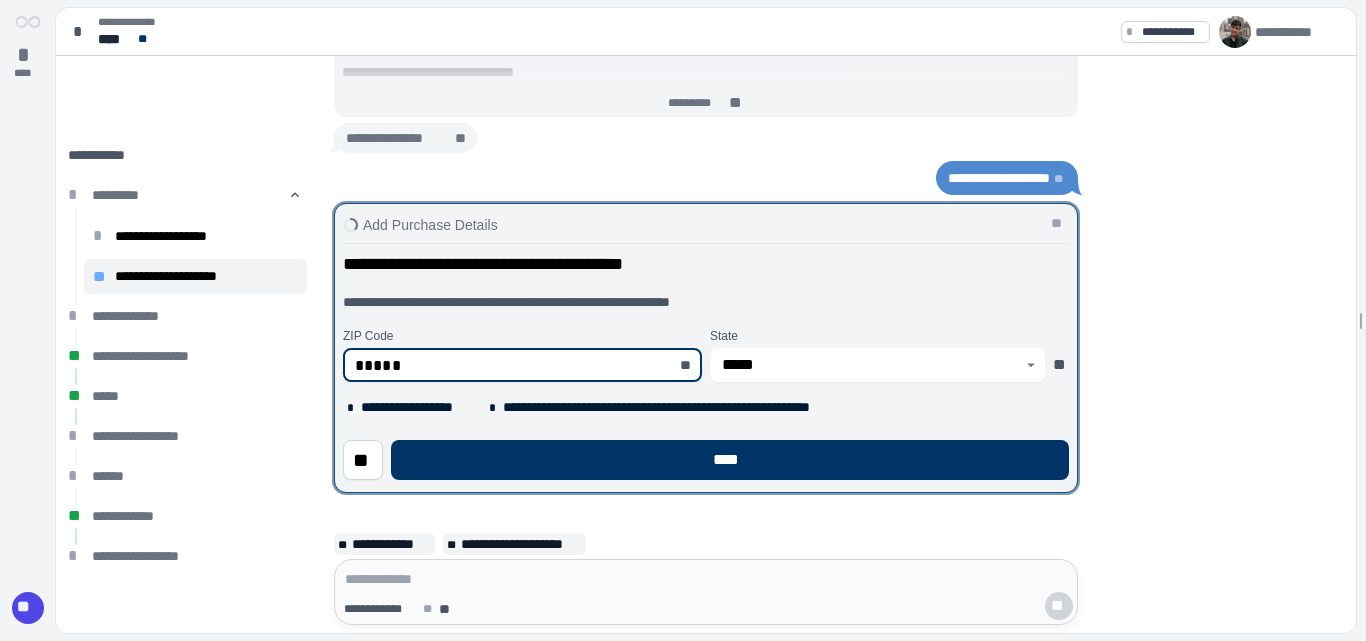 type on "********" 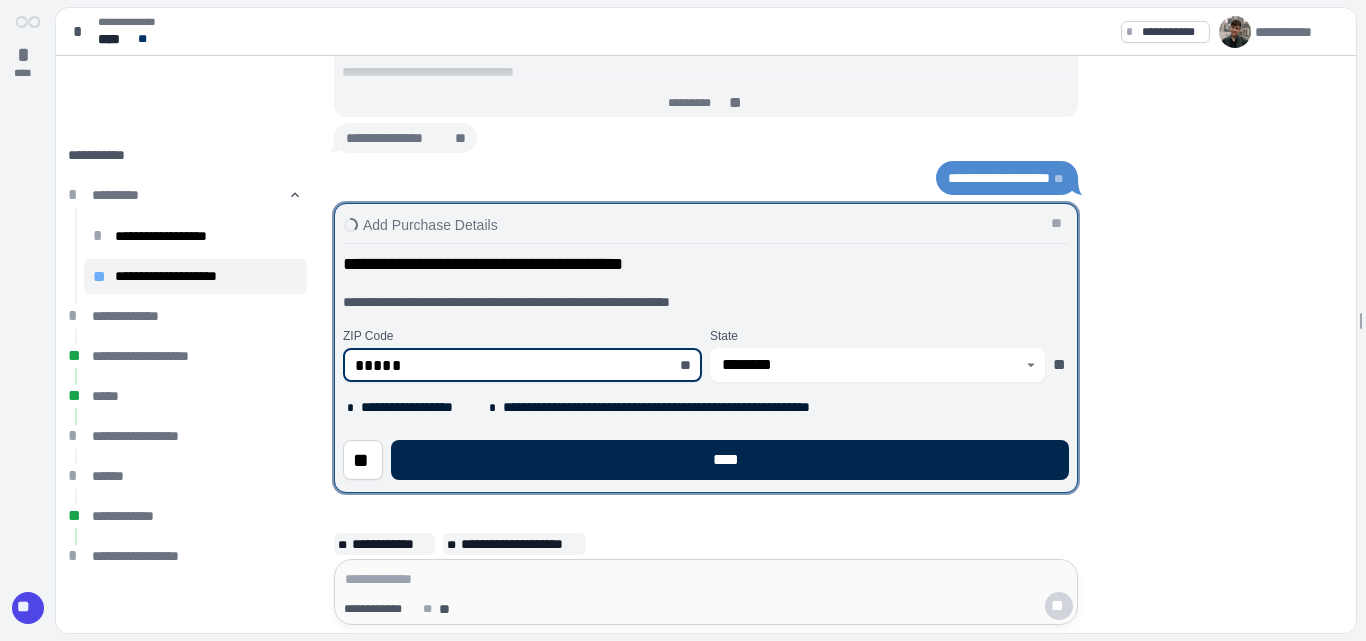 type on "*****" 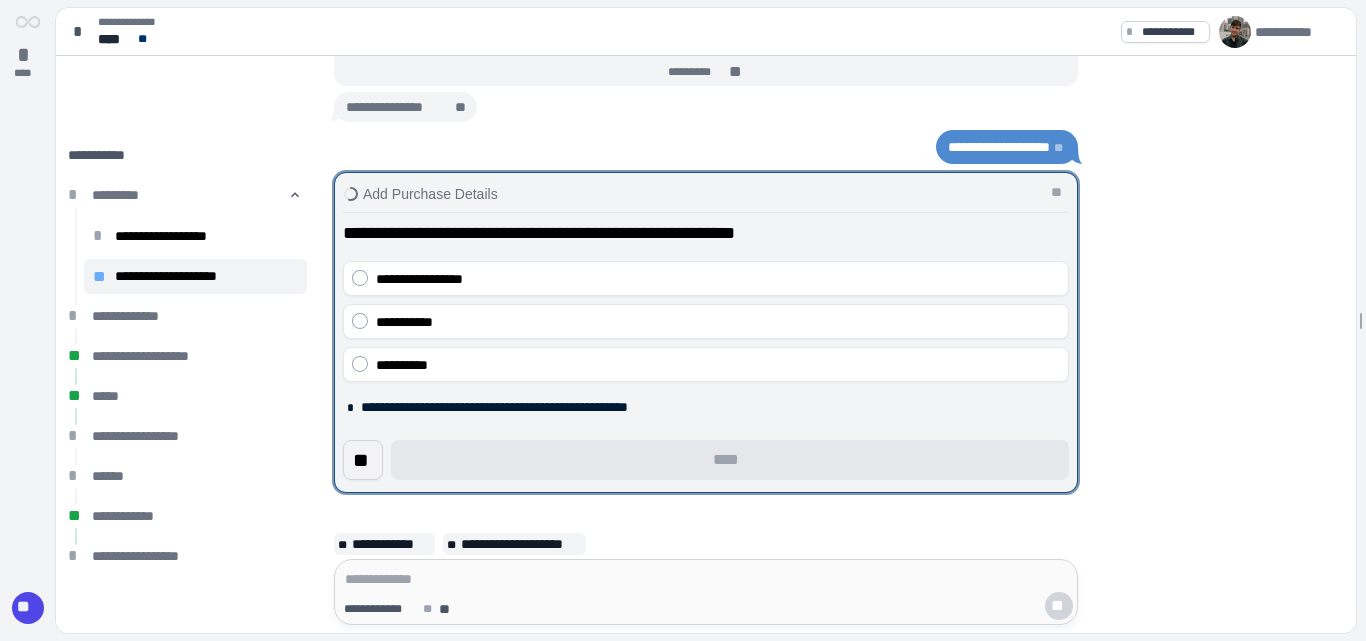 click on "**" at bounding box center [363, 460] 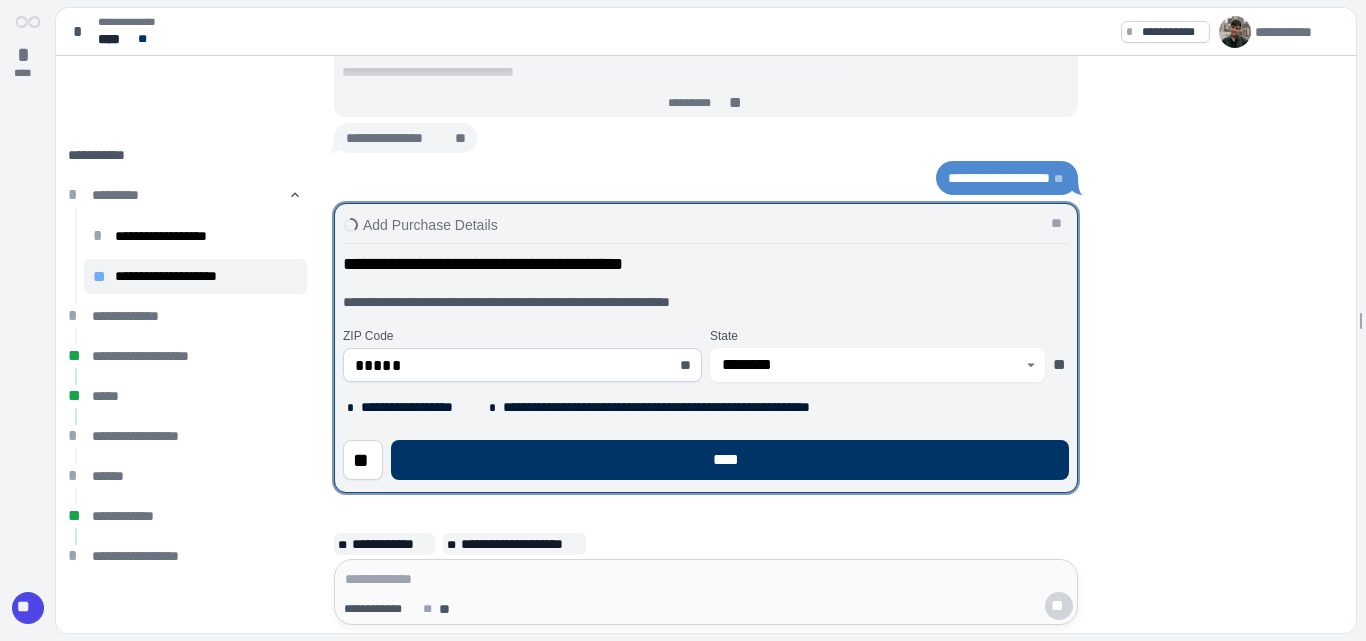 click on "*****" at bounding box center (511, 365) 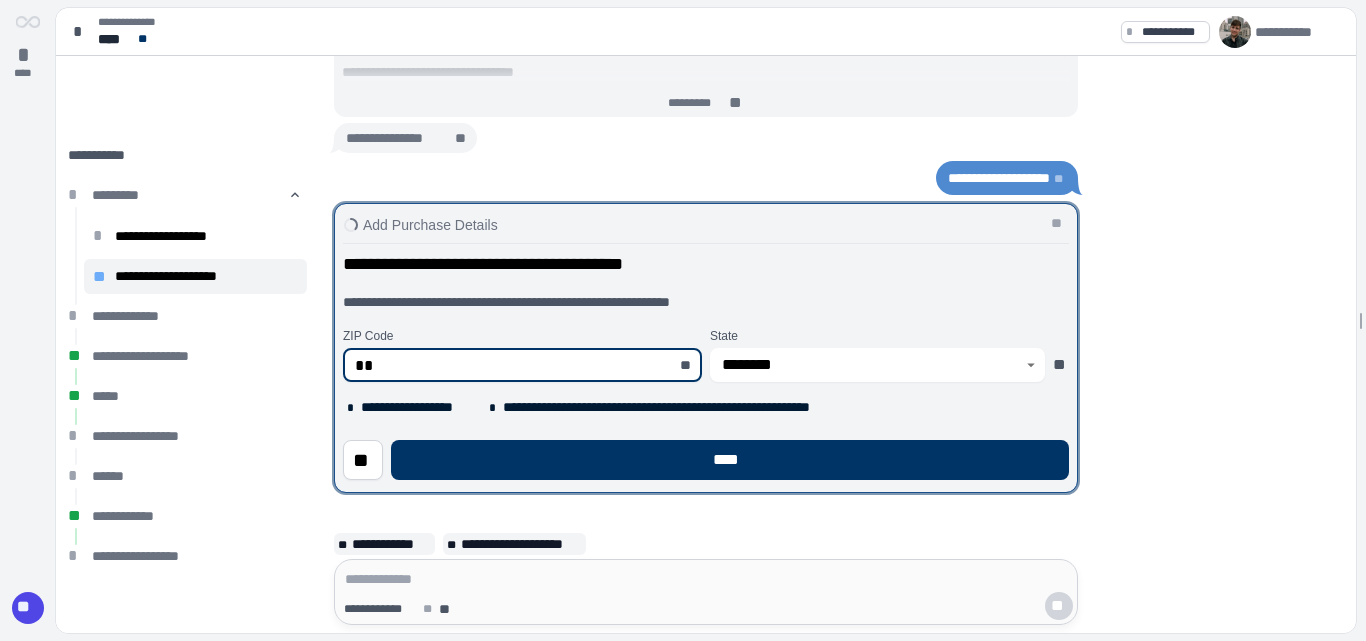 type on "*" 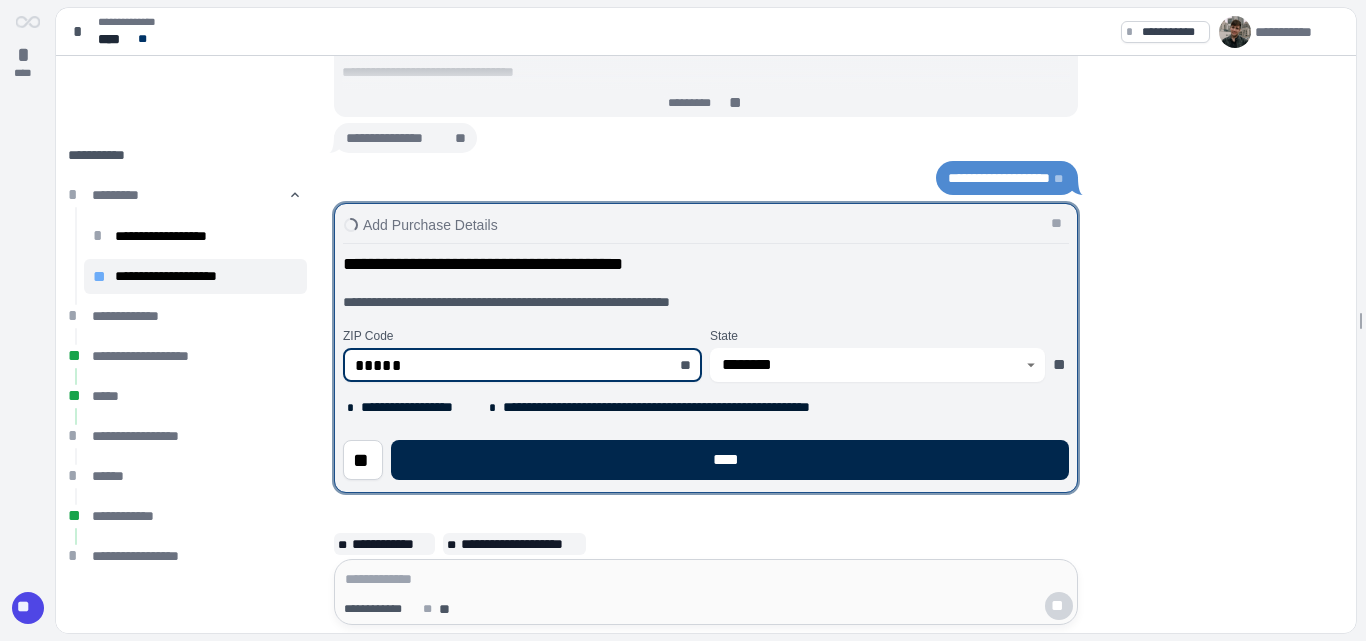 type on "*****" 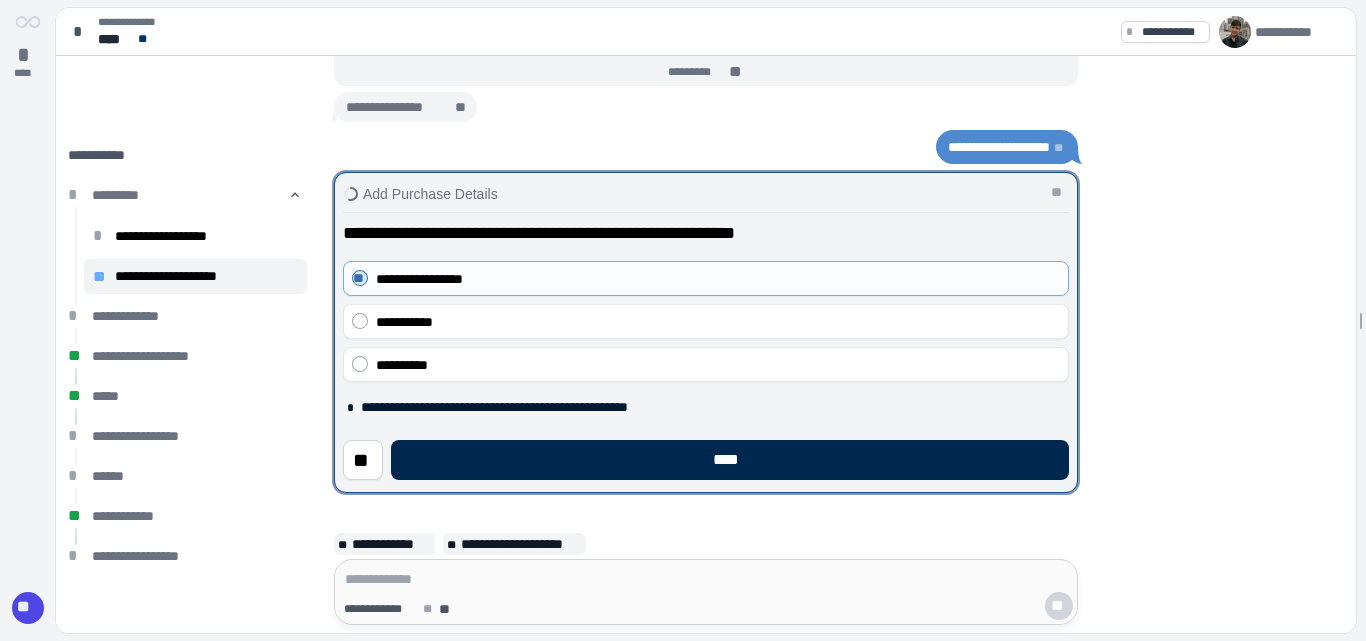 click on "****" at bounding box center (730, 460) 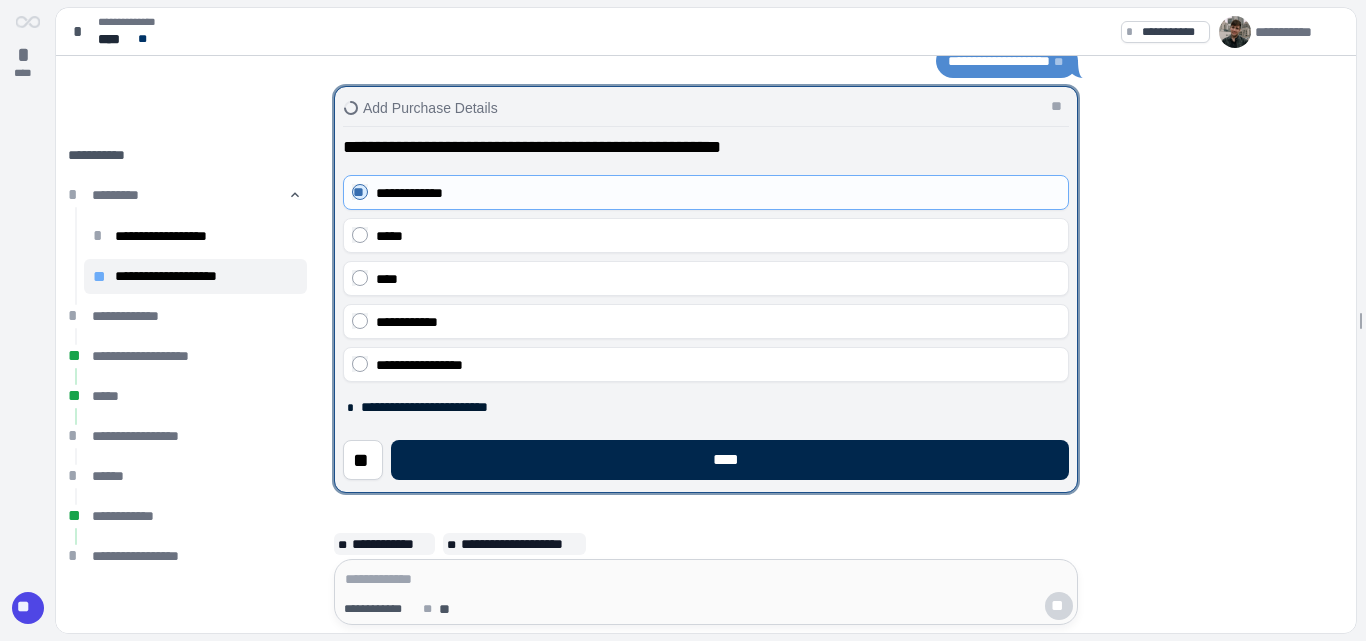 click on "****" at bounding box center [730, 460] 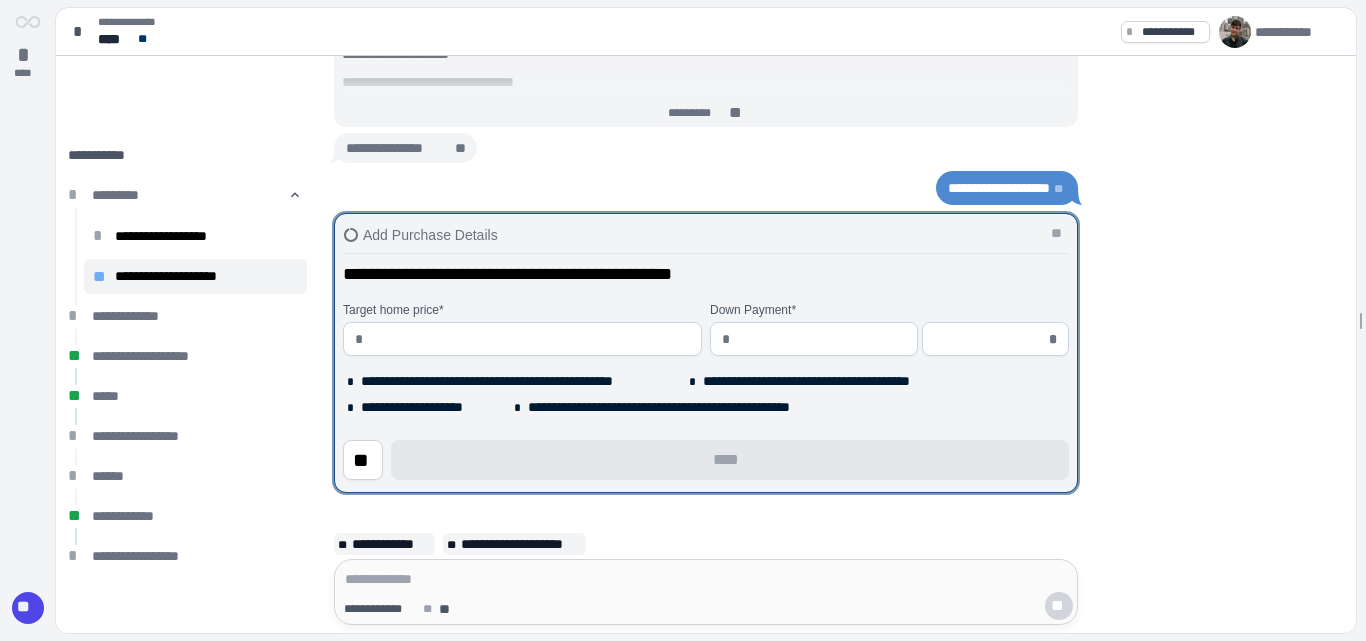 click at bounding box center (822, 339) 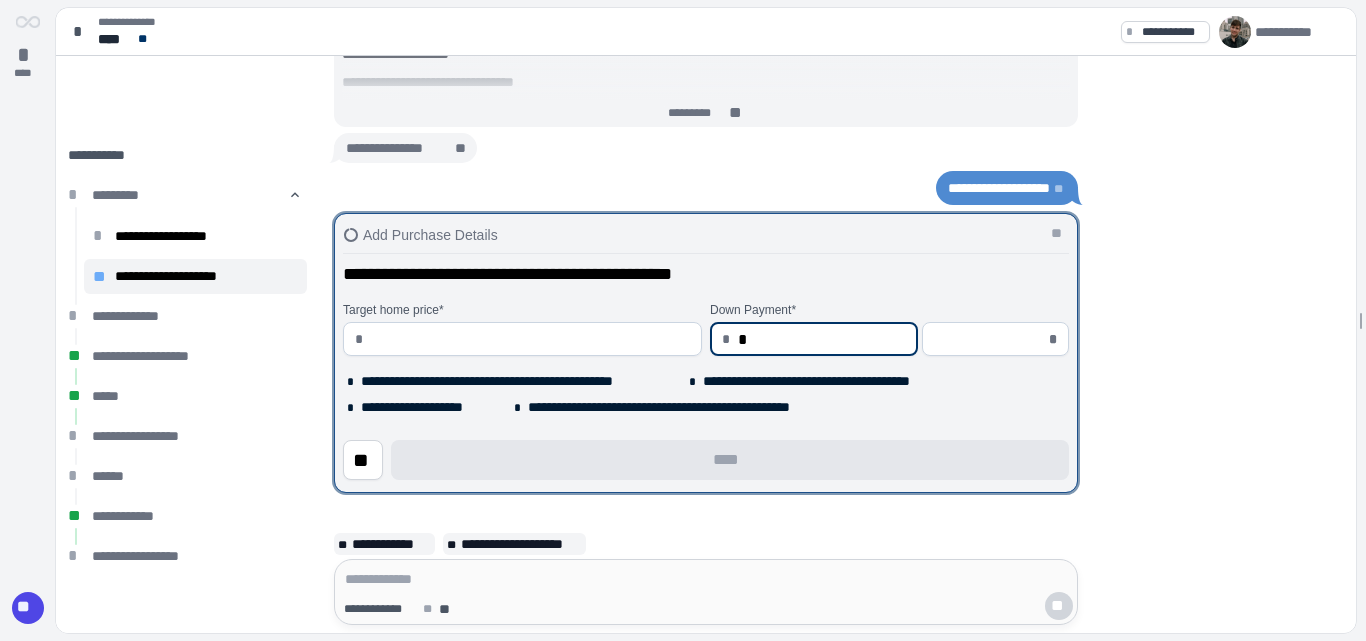 type on "****" 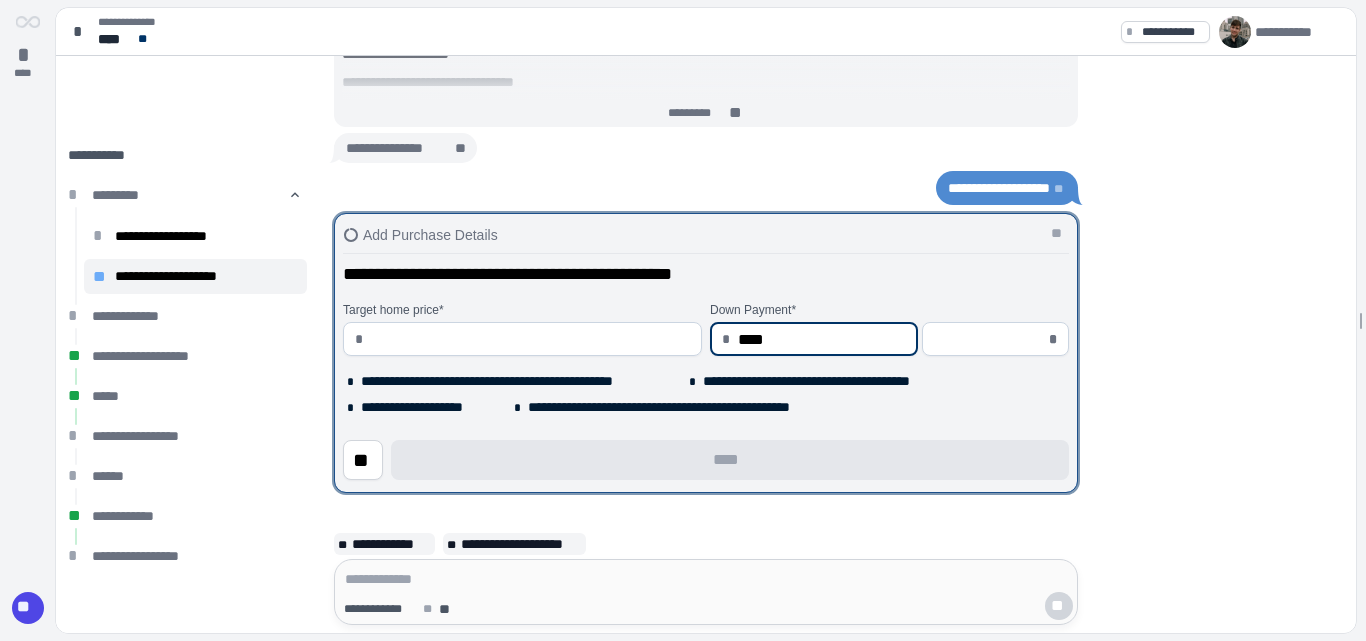 click at bounding box center (530, 339) 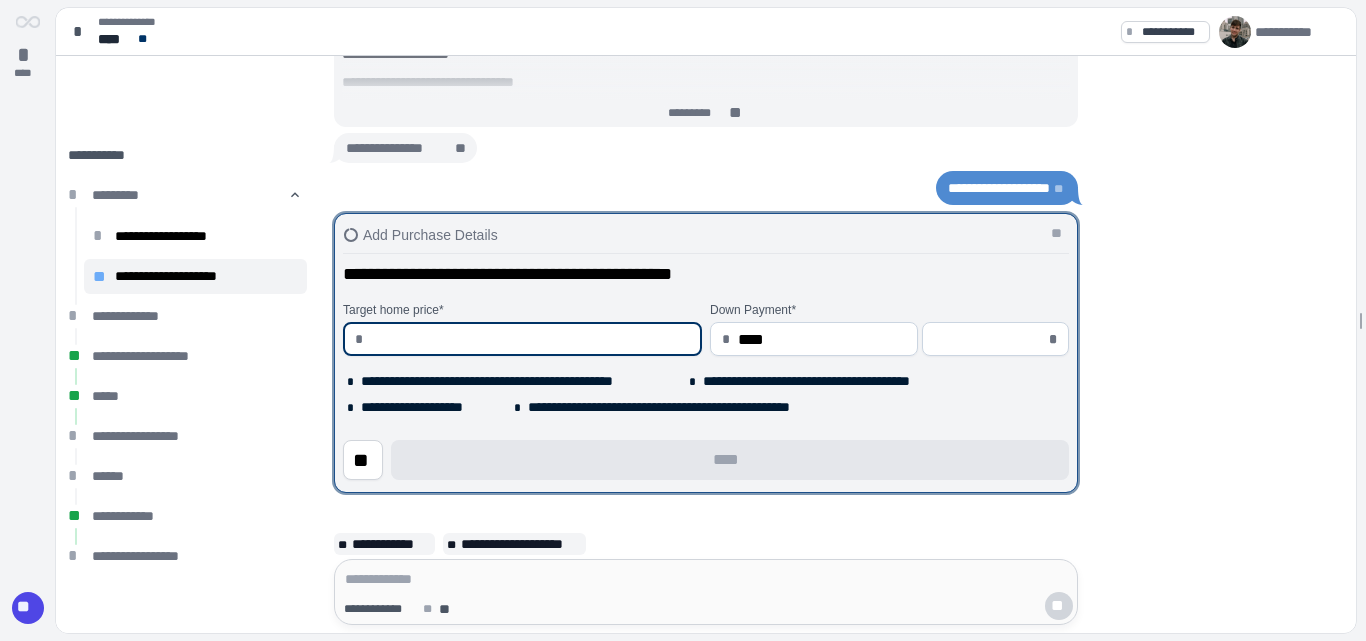 type on "*" 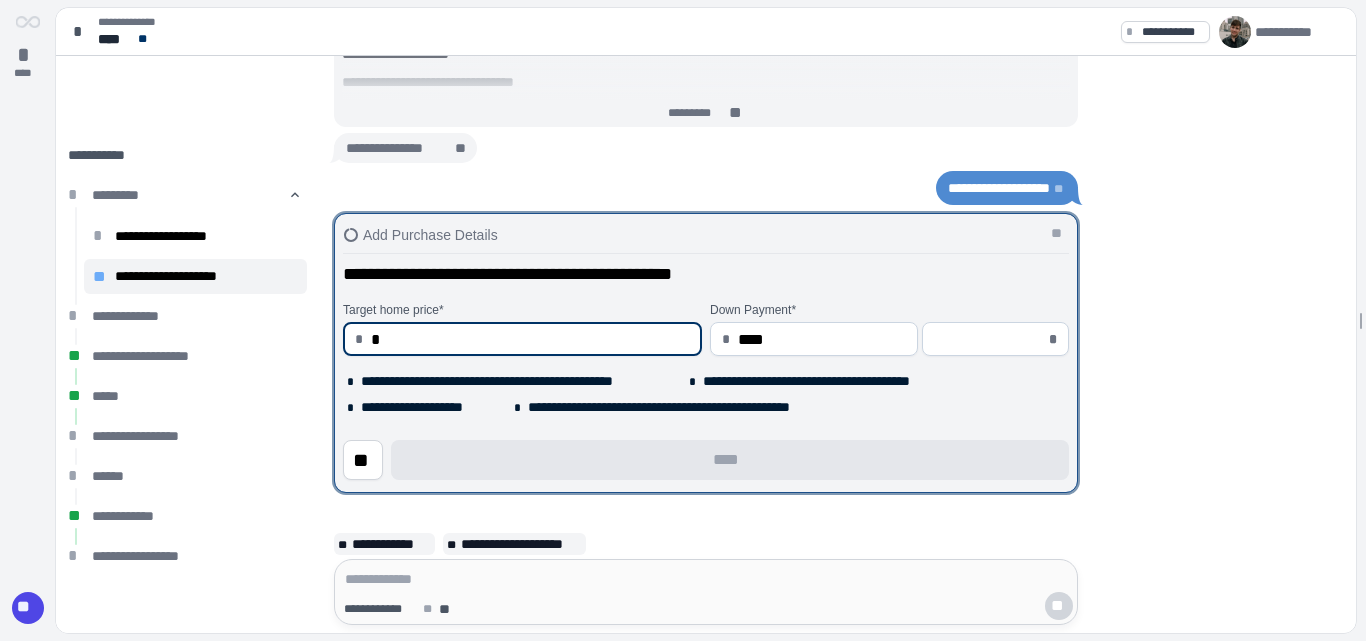 type on "*****" 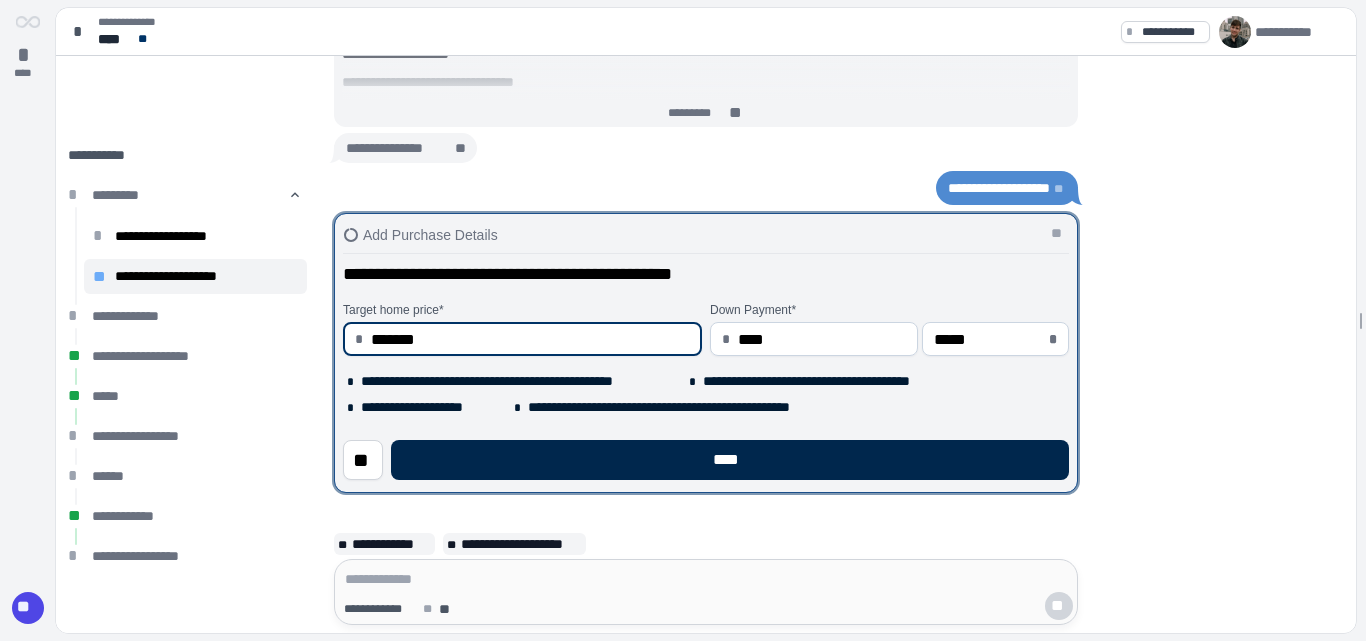 type on "**********" 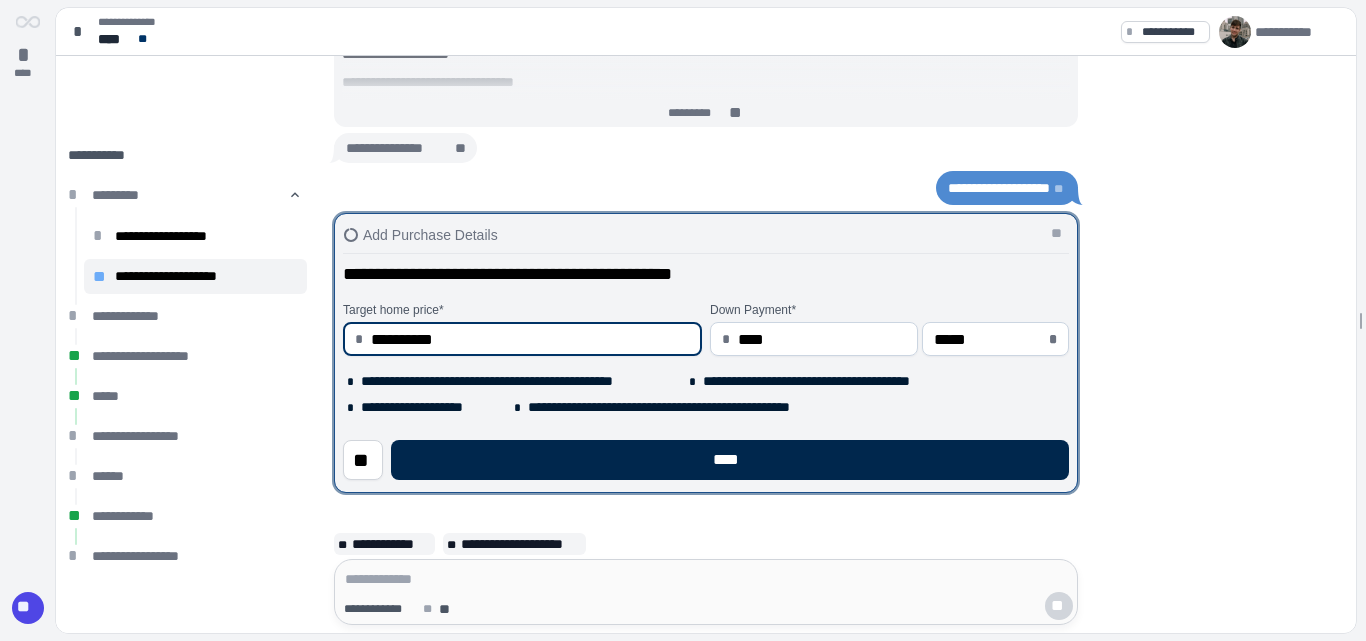 click on "****" at bounding box center [730, 460] 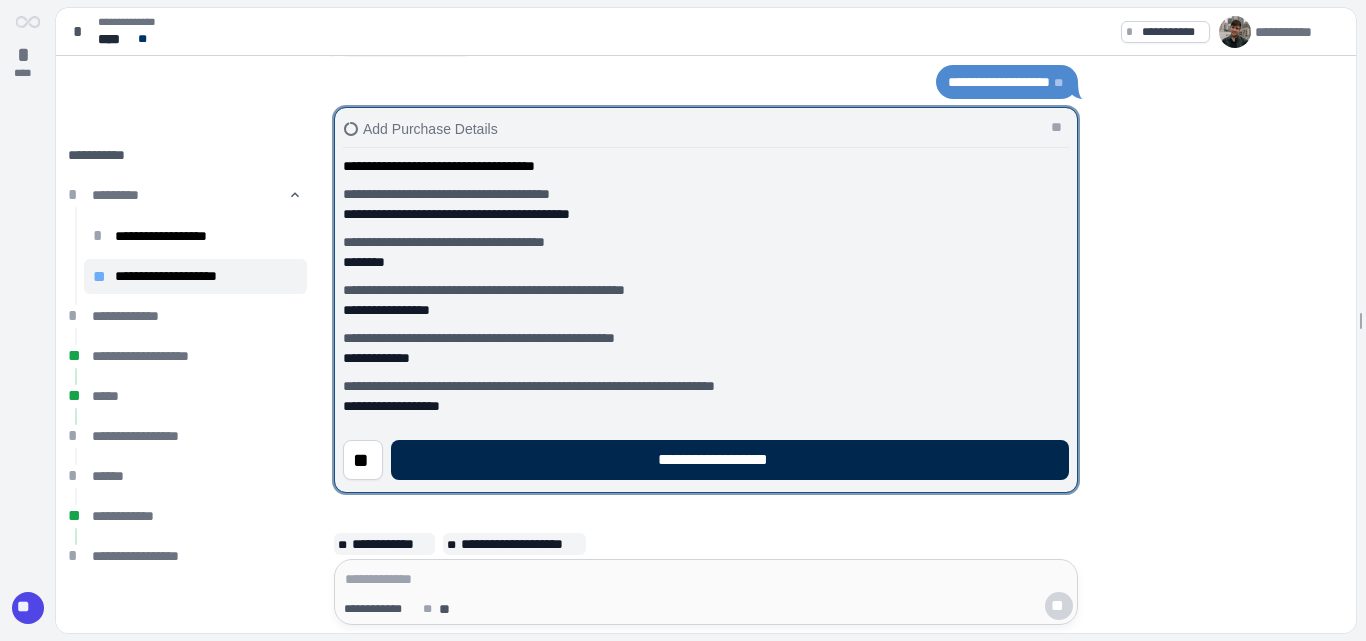 click on "**********" at bounding box center [730, 460] 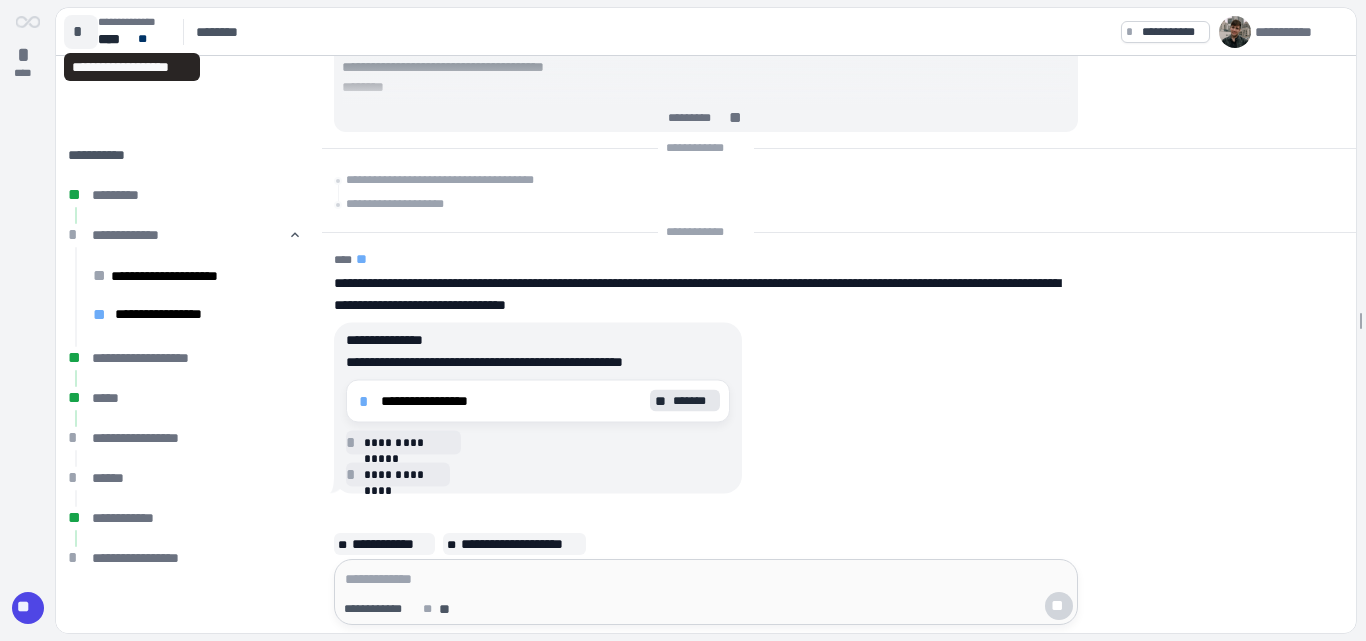 click on "*" at bounding box center [81, 32] 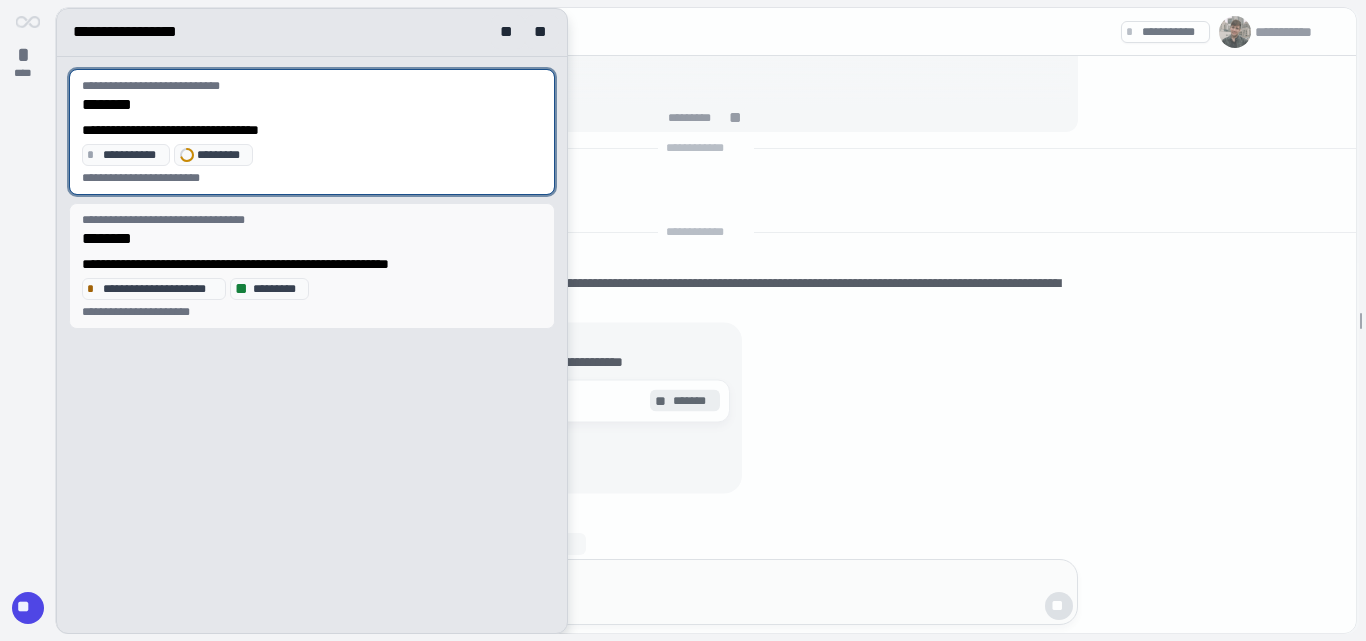 click on "********" at bounding box center (312, 239) 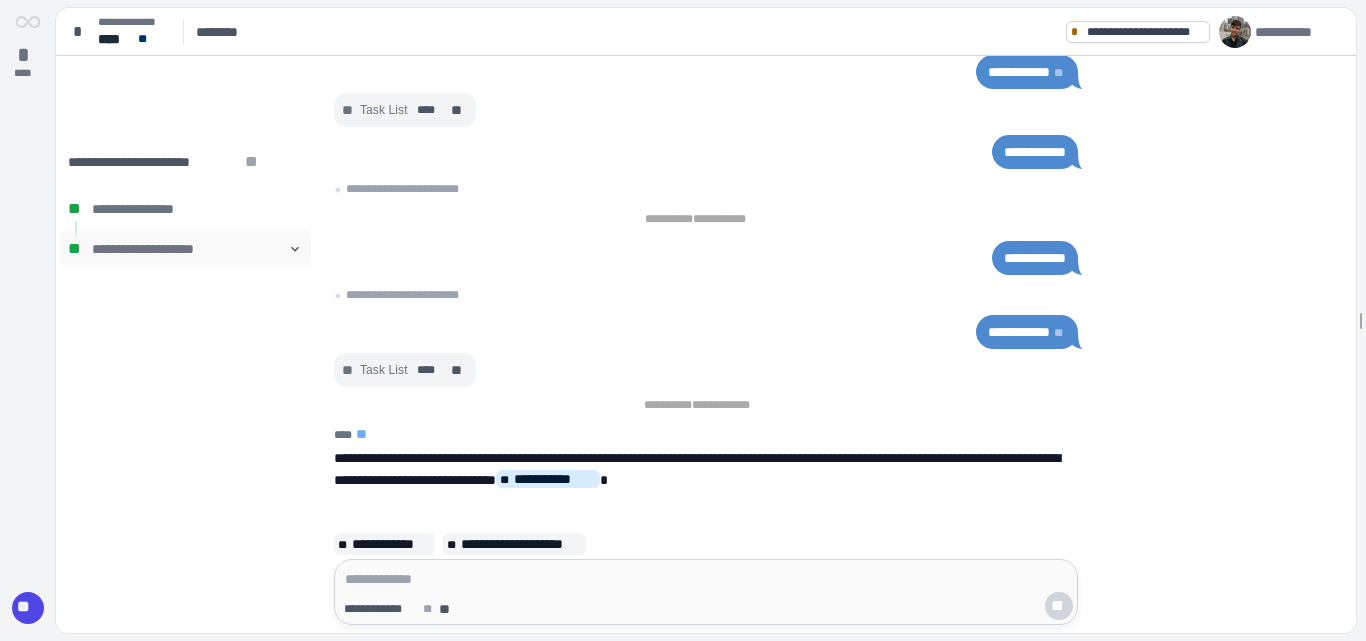 drag, startPoint x: 418, startPoint y: 241, endPoint x: 264, endPoint y: 239, distance: 154.01299 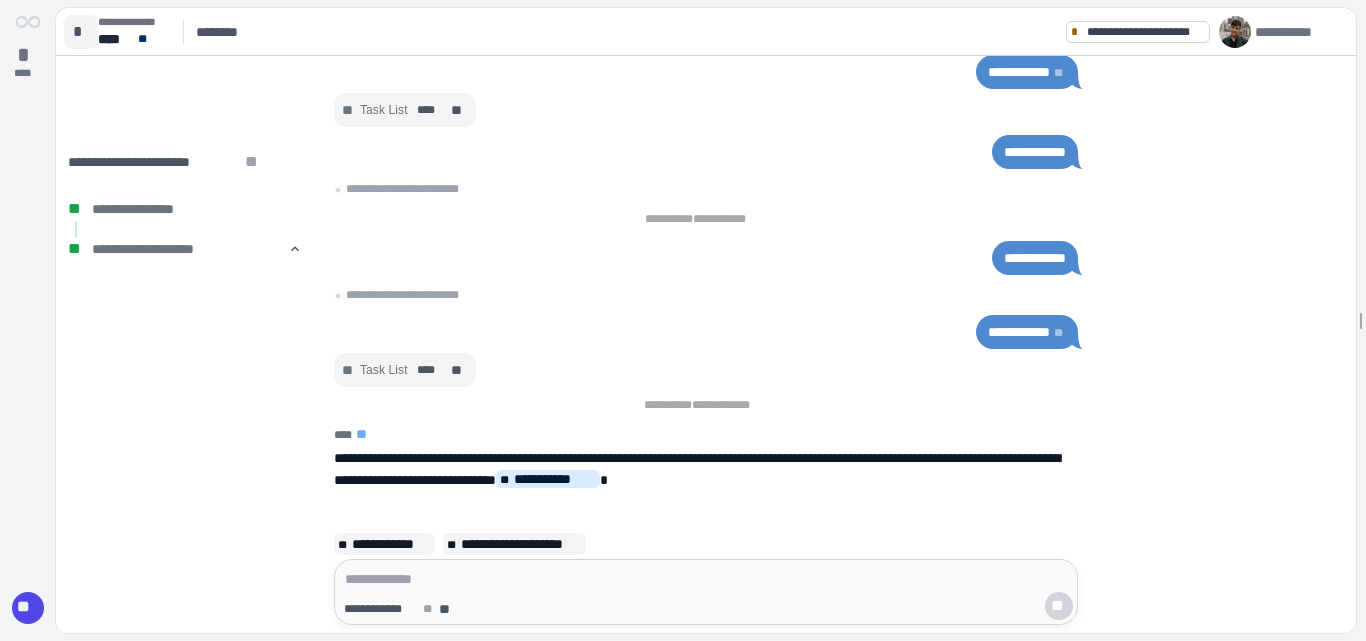 click on "*" at bounding box center (81, 32) 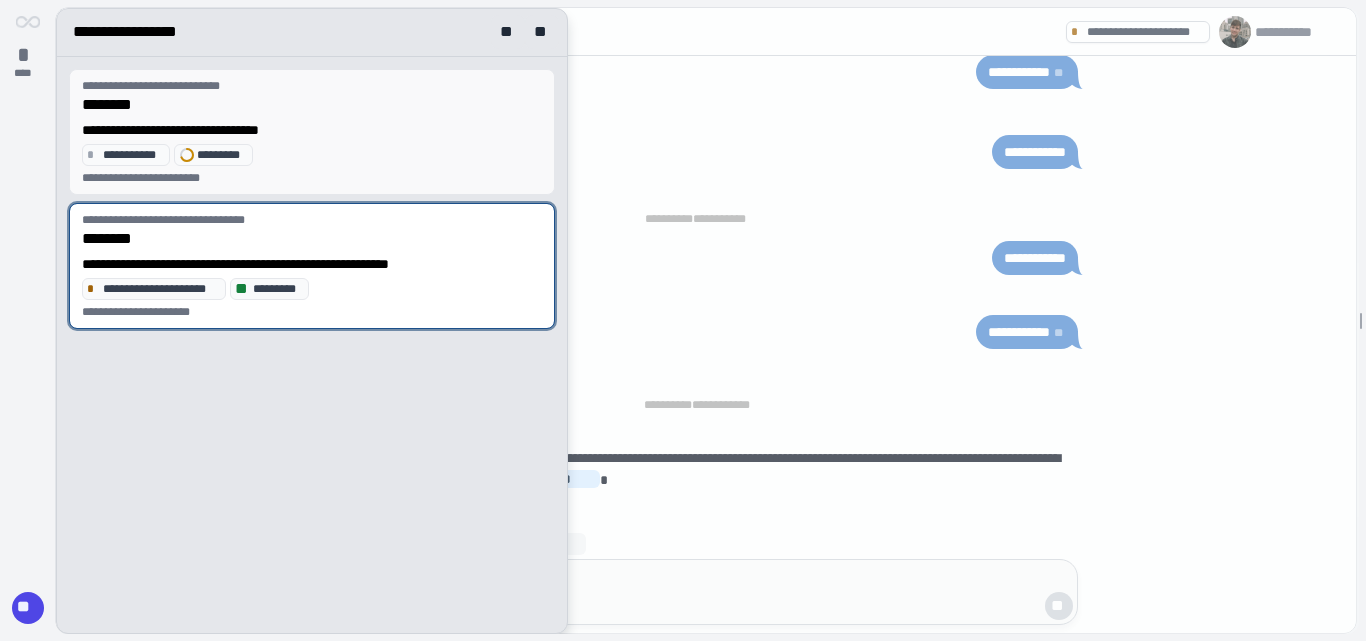 drag, startPoint x: 256, startPoint y: 144, endPoint x: 395, endPoint y: 118, distance: 141.41075 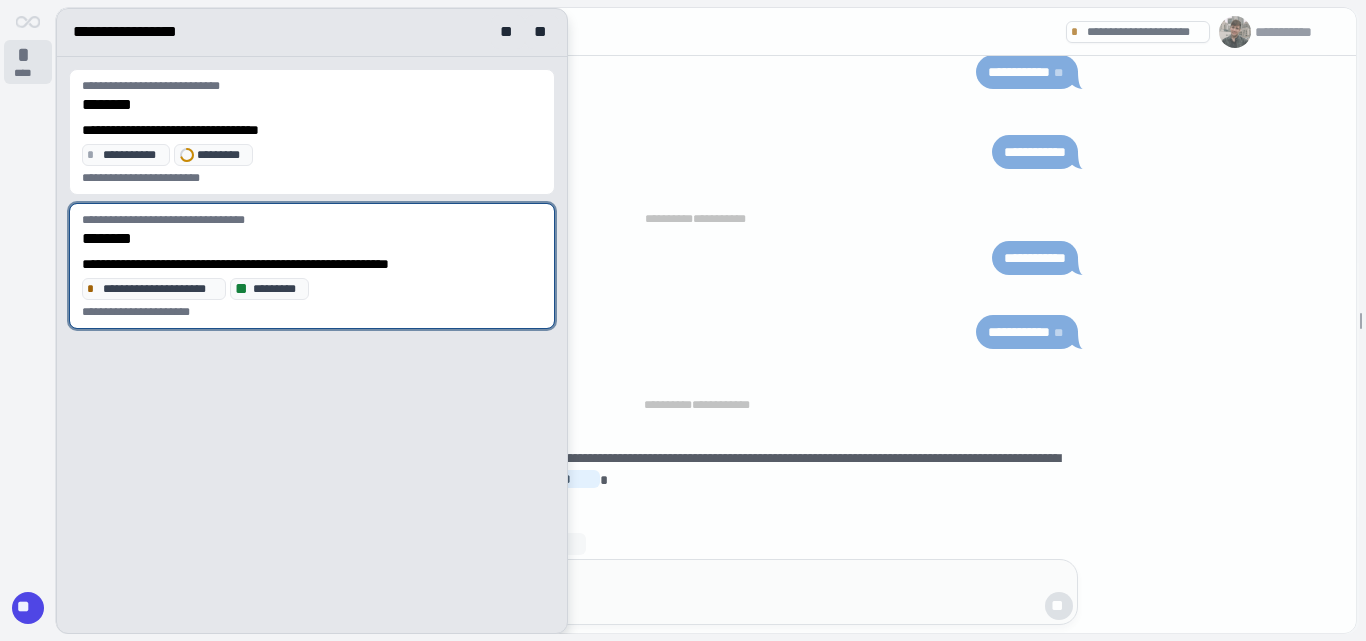 drag, startPoint x: 395, startPoint y: 118, endPoint x: 32, endPoint y: 70, distance: 366.1598 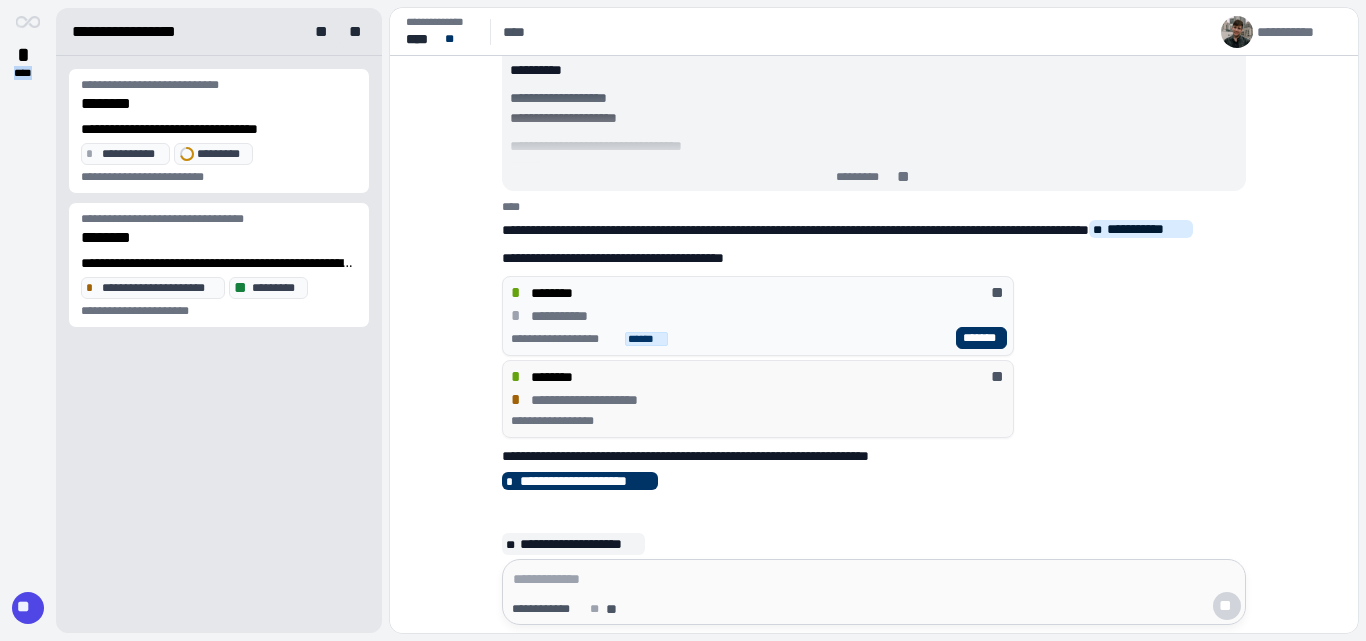 click on "**" at bounding box center (999, 377) 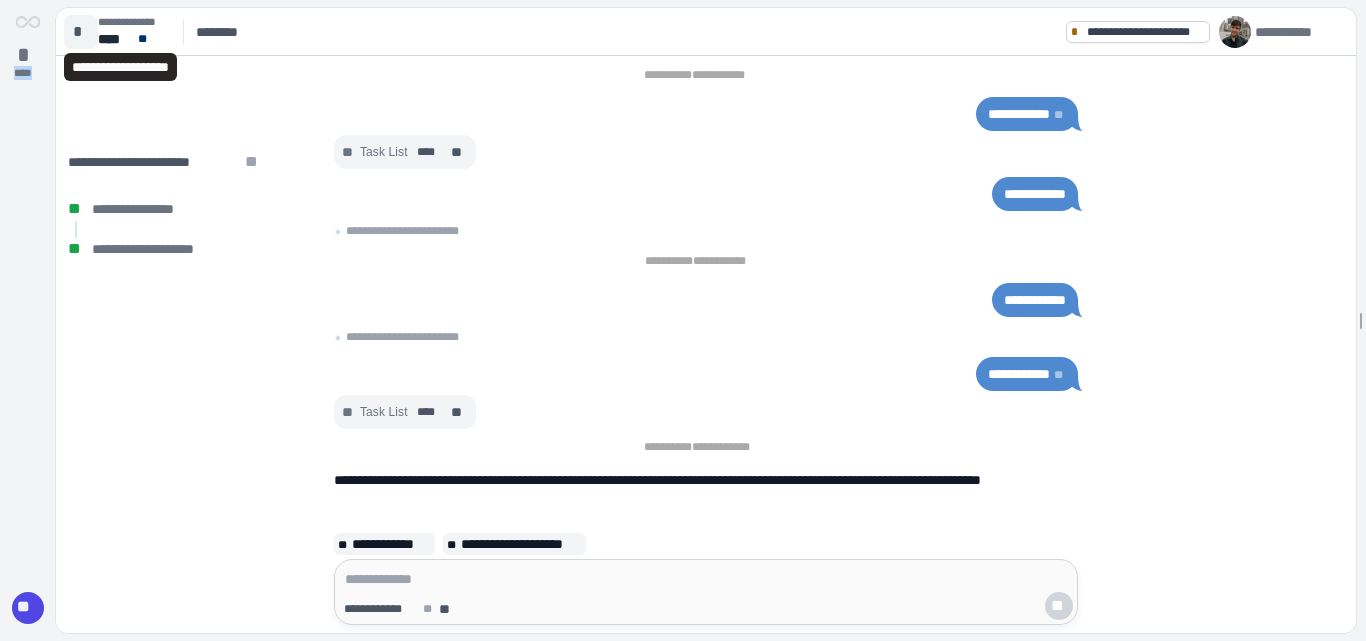 click on "*" at bounding box center [81, 32] 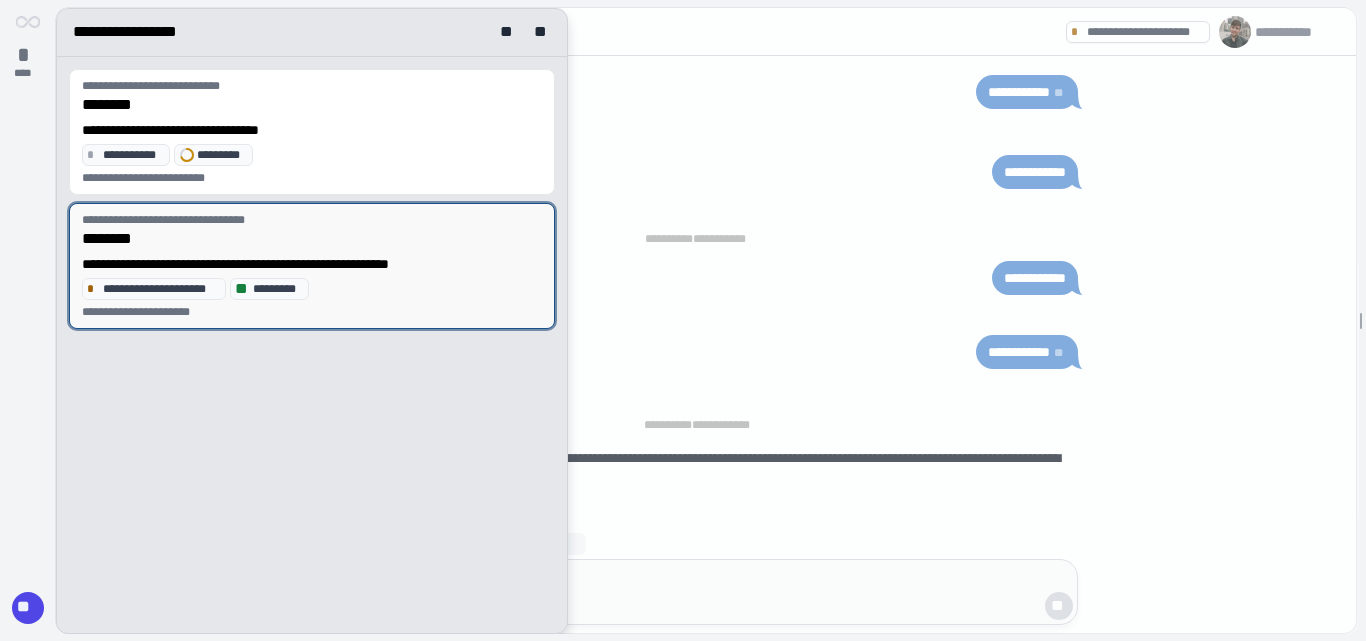 click on "********" at bounding box center (312, 239) 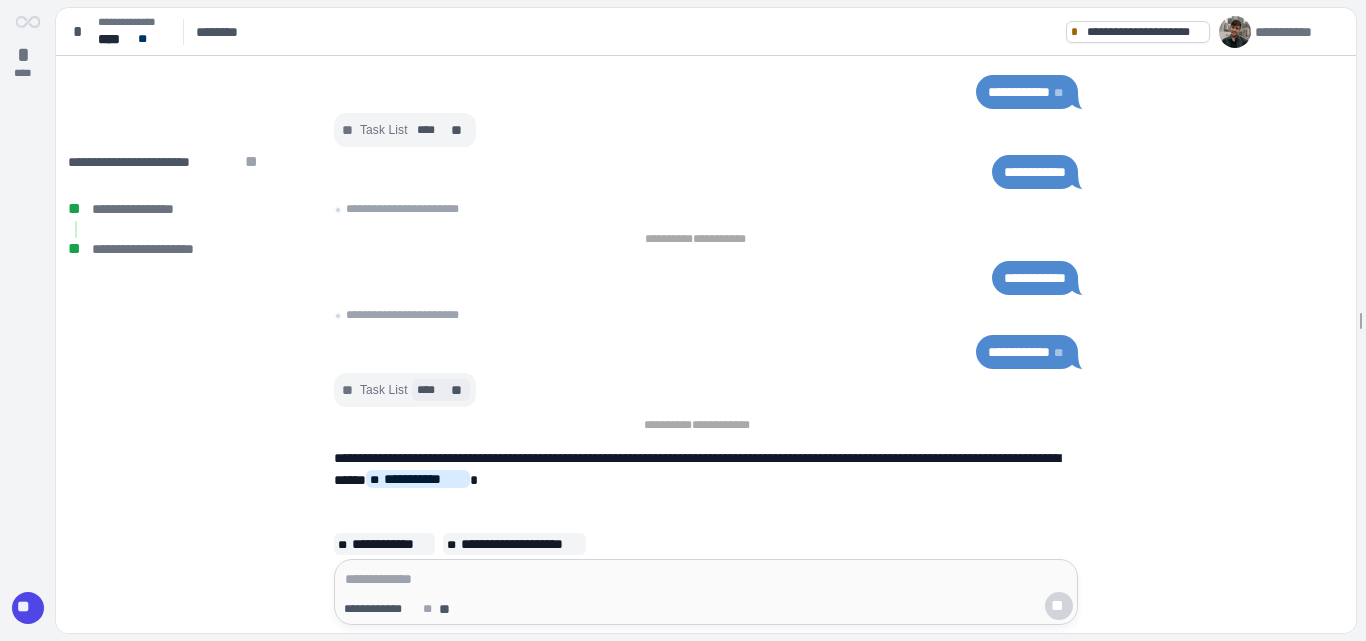 click on "****" at bounding box center (432, 390) 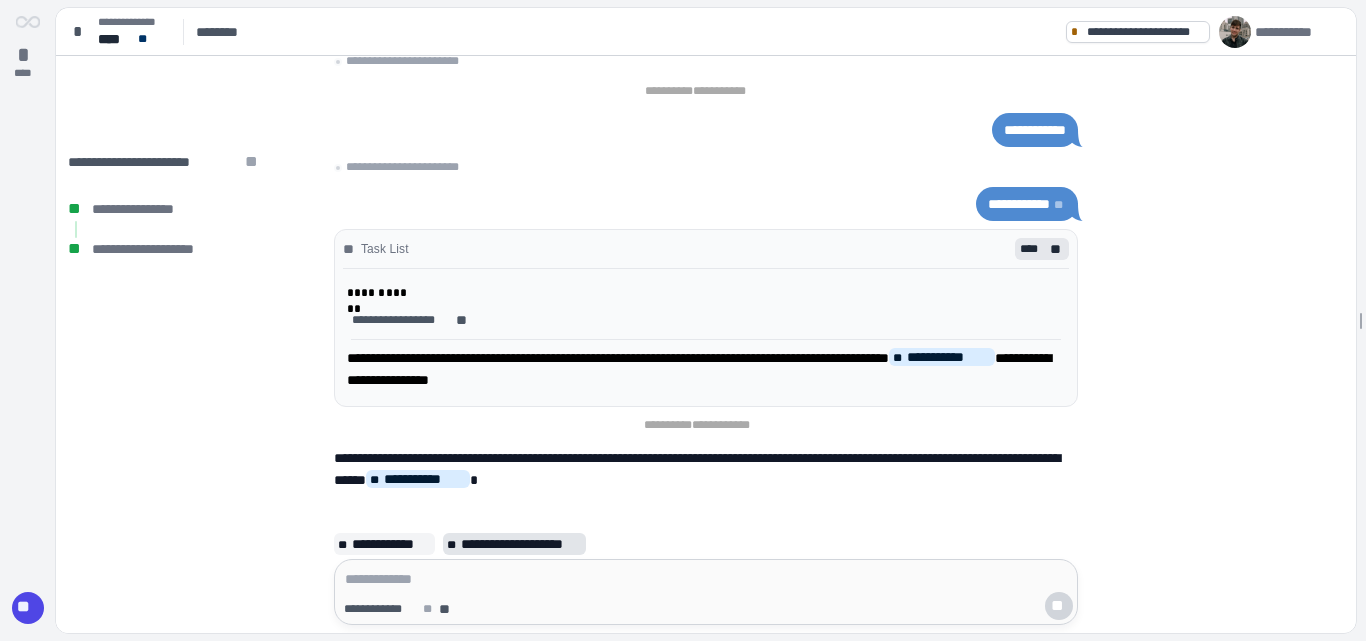 click on "**********" at bounding box center [521, 544] 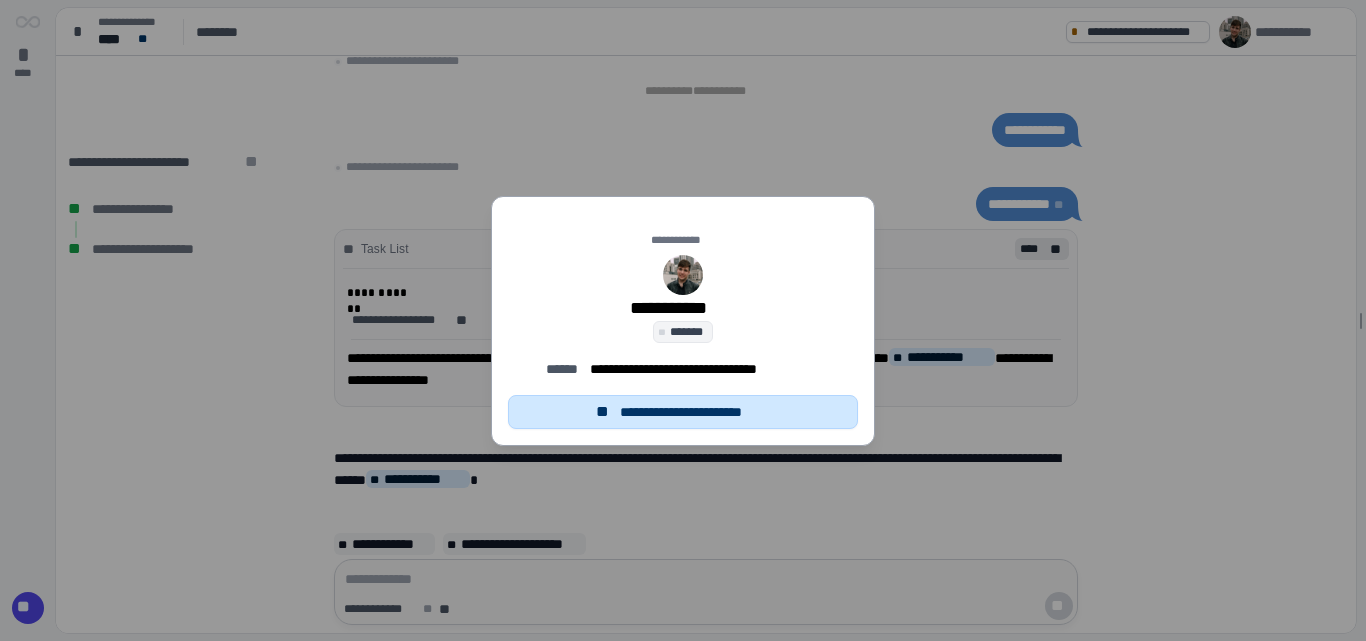 click on "**********" at bounding box center [694, 412] 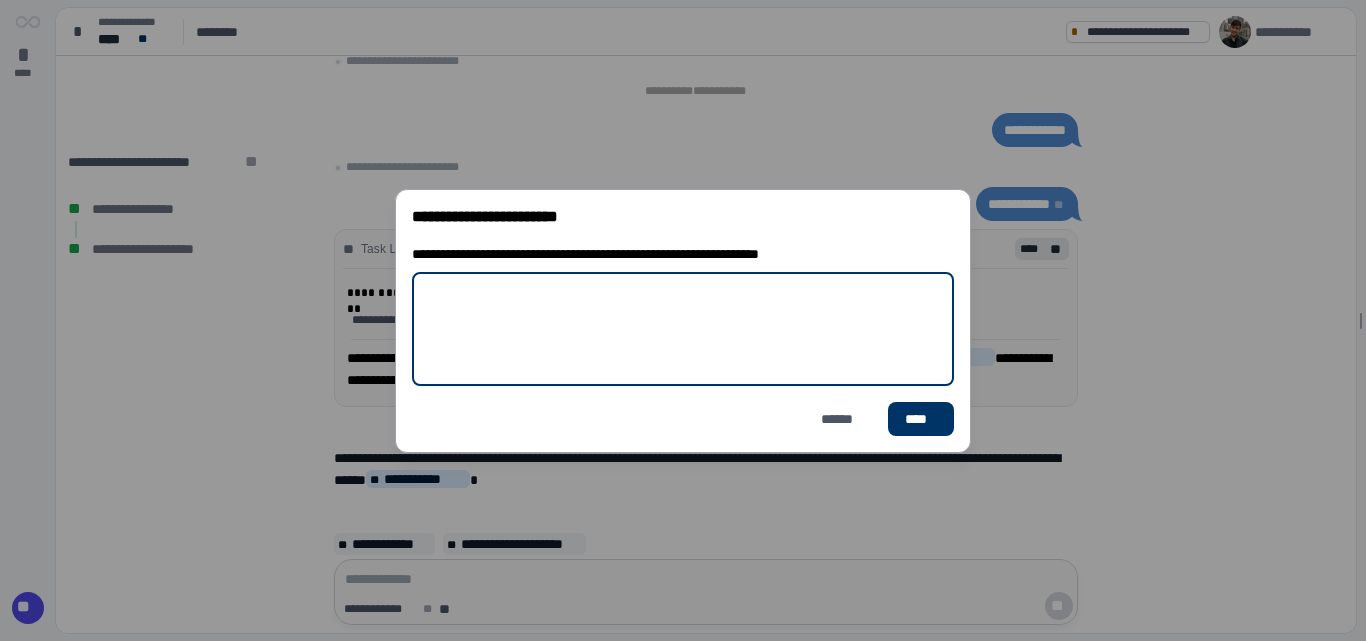 click at bounding box center (683, 329) 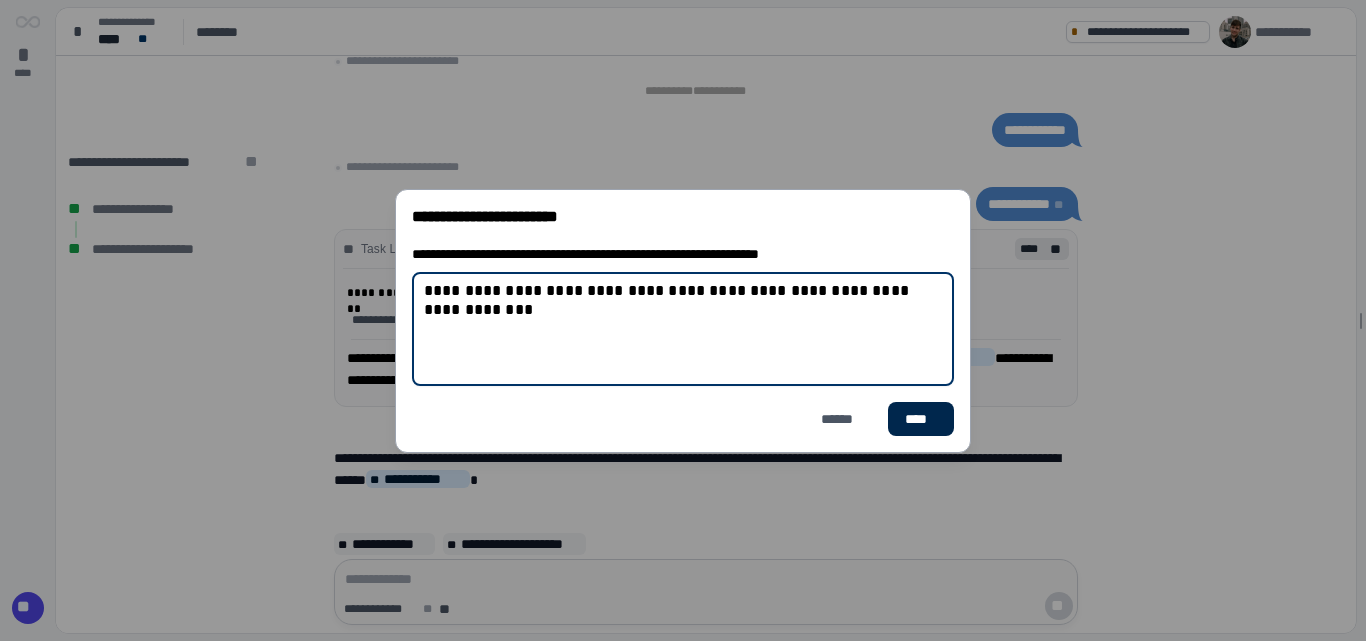type on "**********" 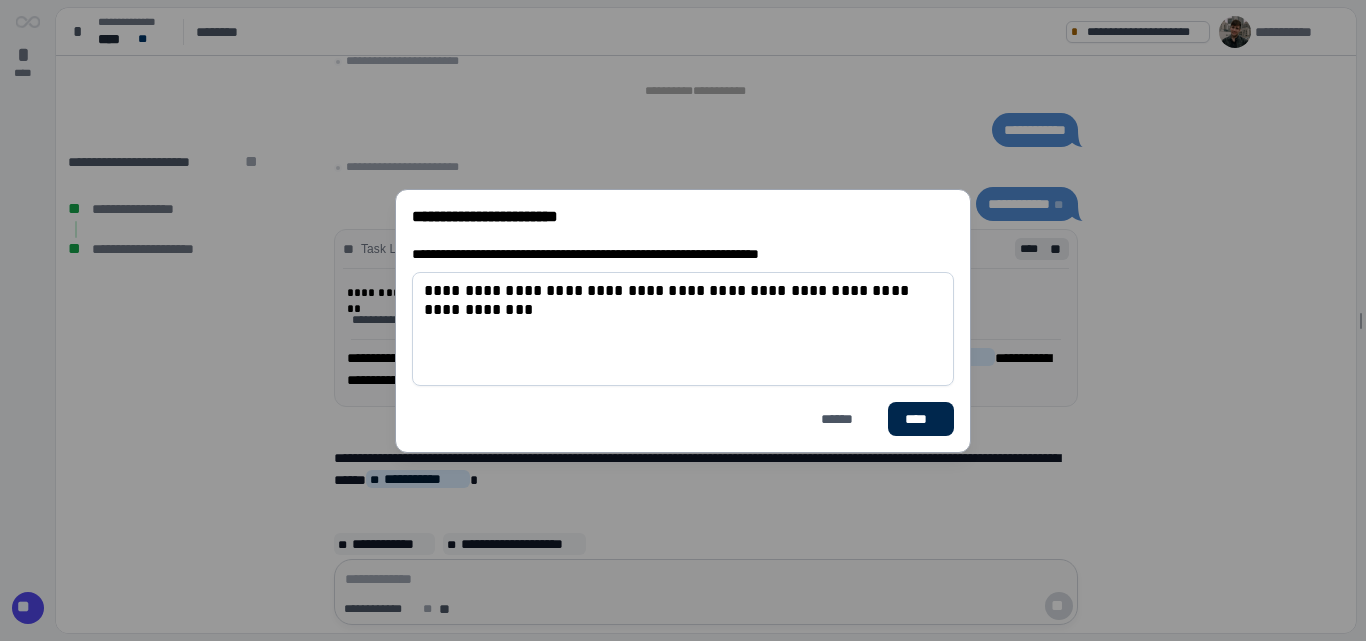 drag, startPoint x: 913, startPoint y: 415, endPoint x: 902, endPoint y: 415, distance: 11 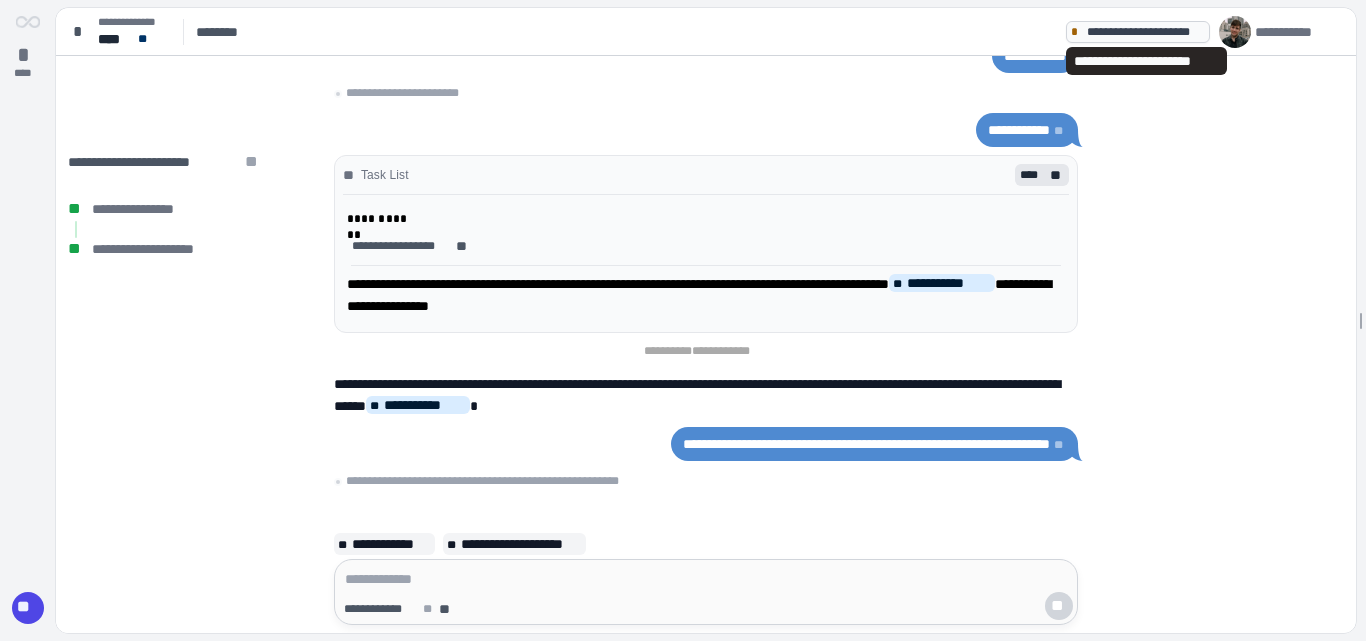 click on "**********" at bounding box center [1145, 32] 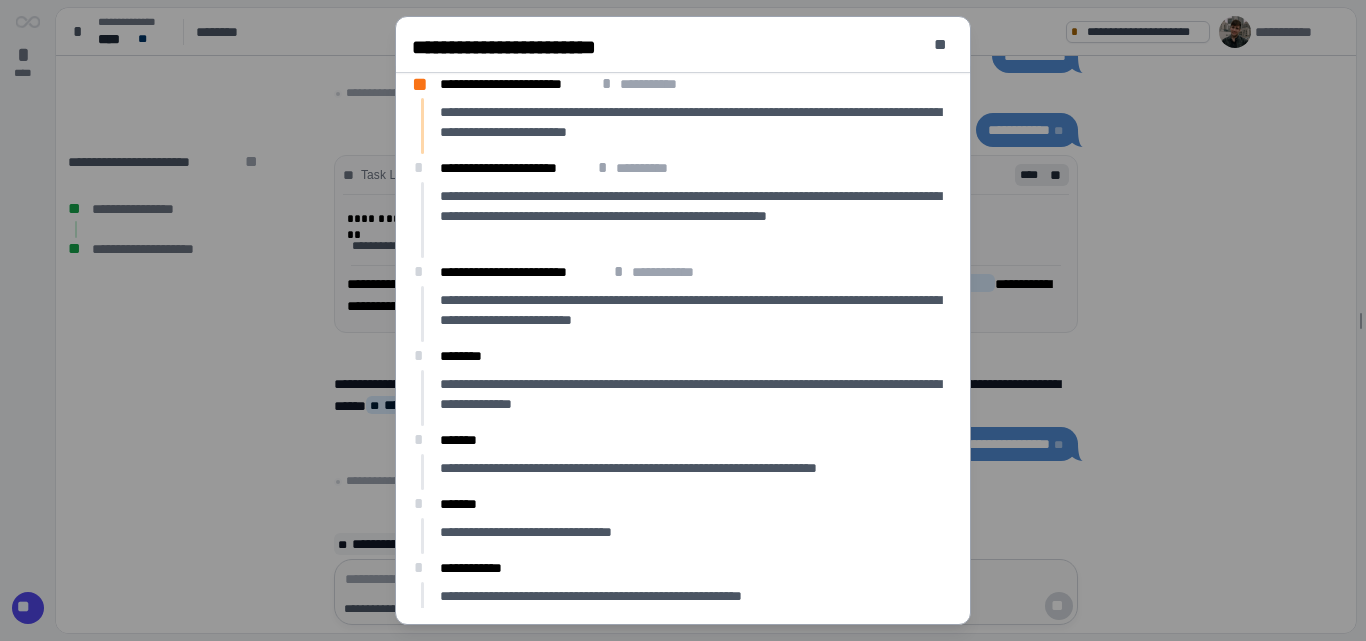 scroll, scrollTop: 0, scrollLeft: 0, axis: both 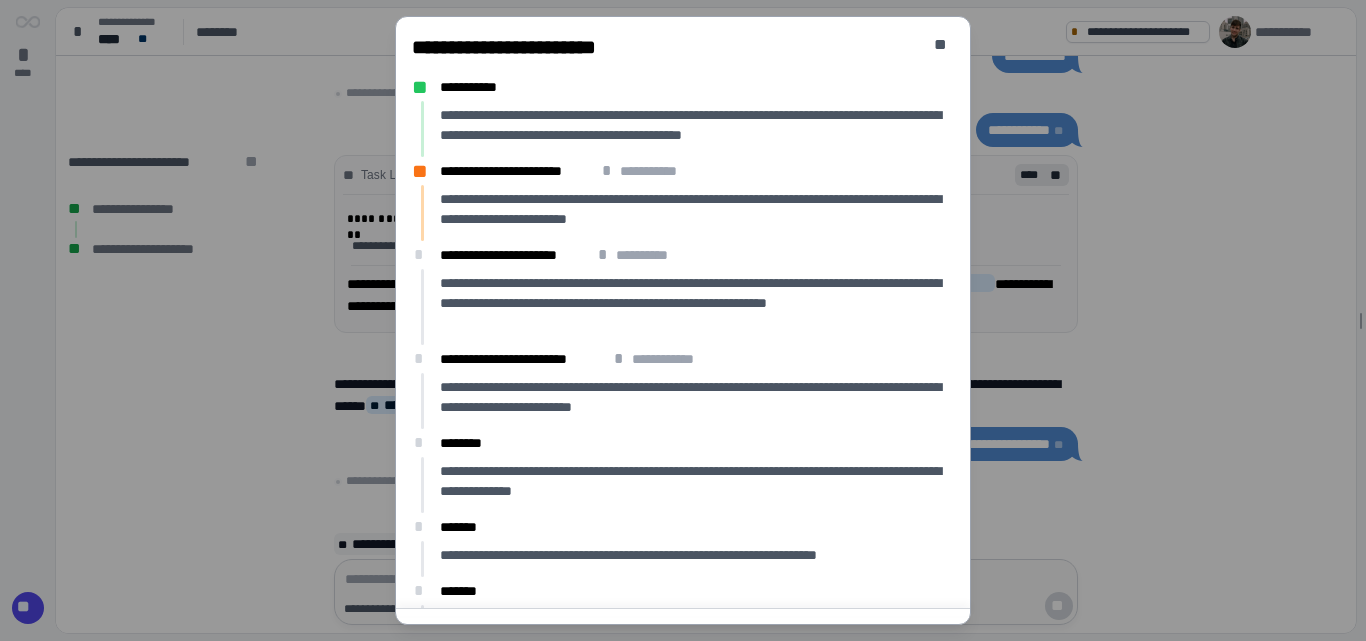 drag, startPoint x: 943, startPoint y: 51, endPoint x: 918, endPoint y: 33, distance: 30.805843 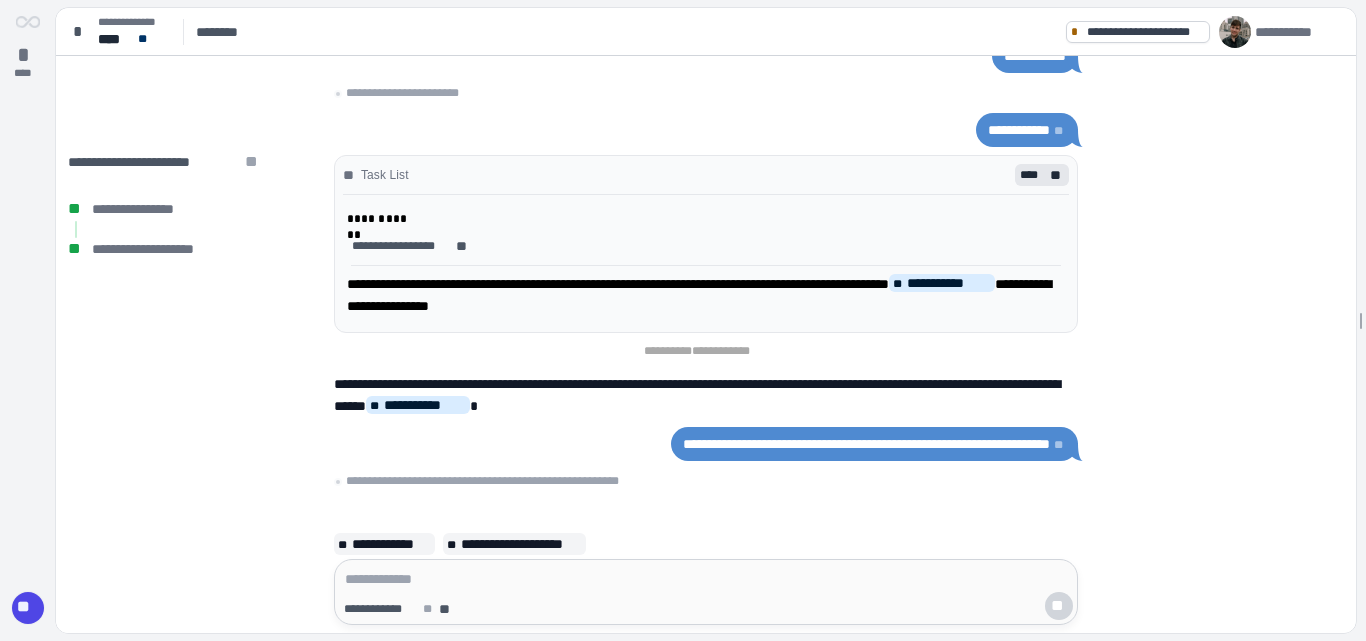 click on "**" at bounding box center (28, 608) 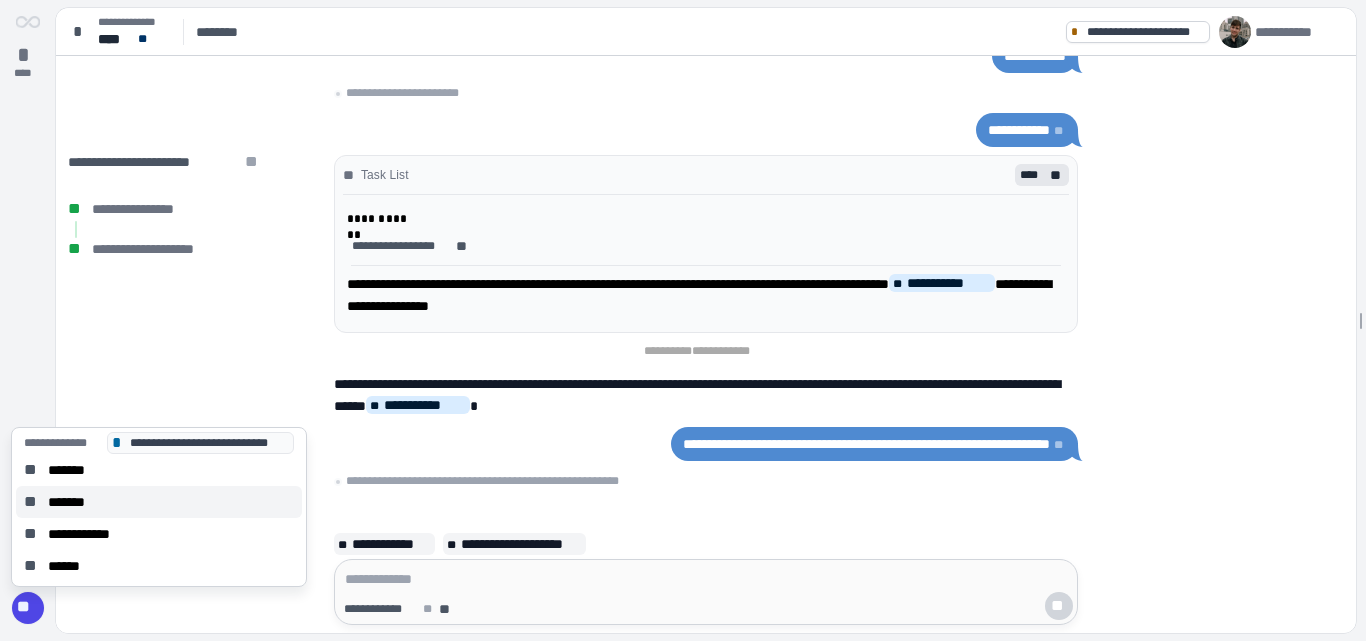click on "*******" at bounding box center [72, 502] 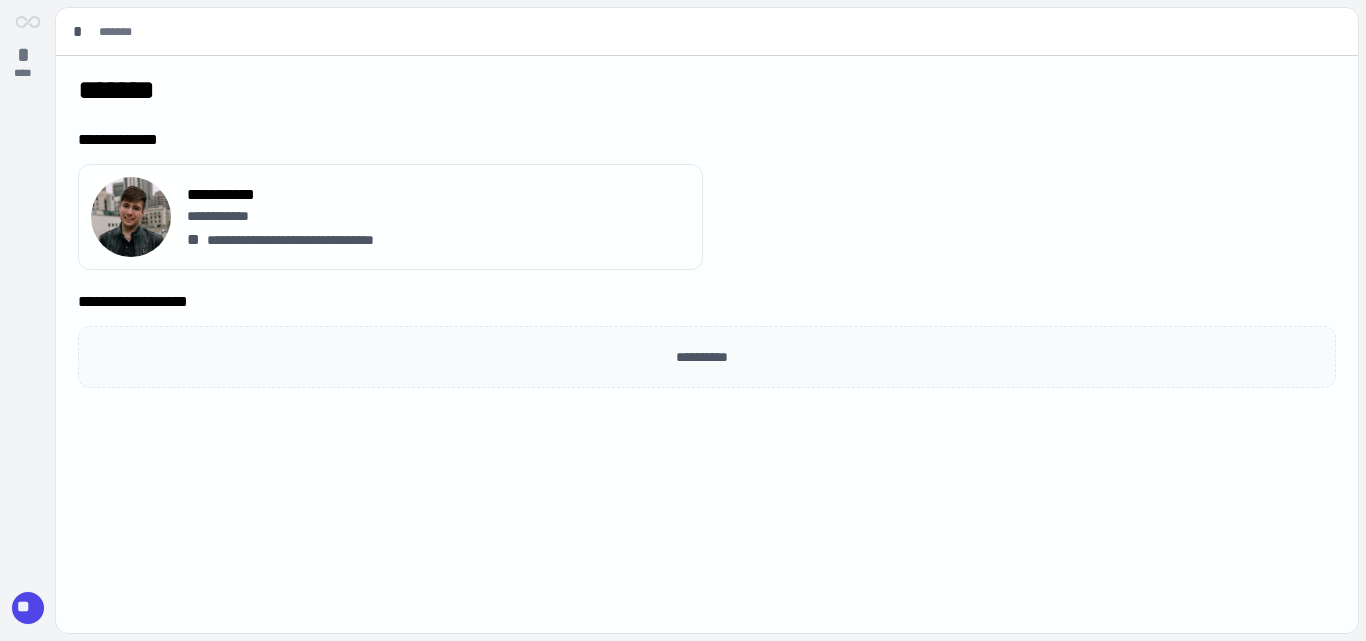 click on "**" at bounding box center (28, 608) 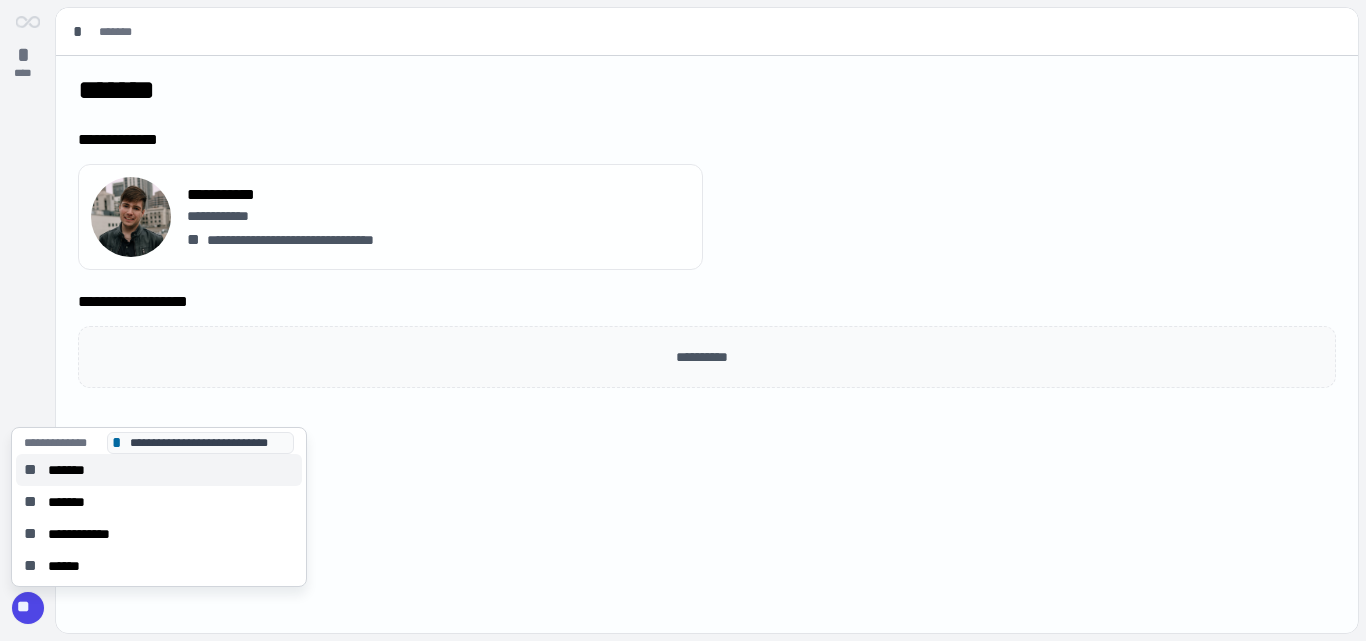 click on "*******" at bounding box center (73, 470) 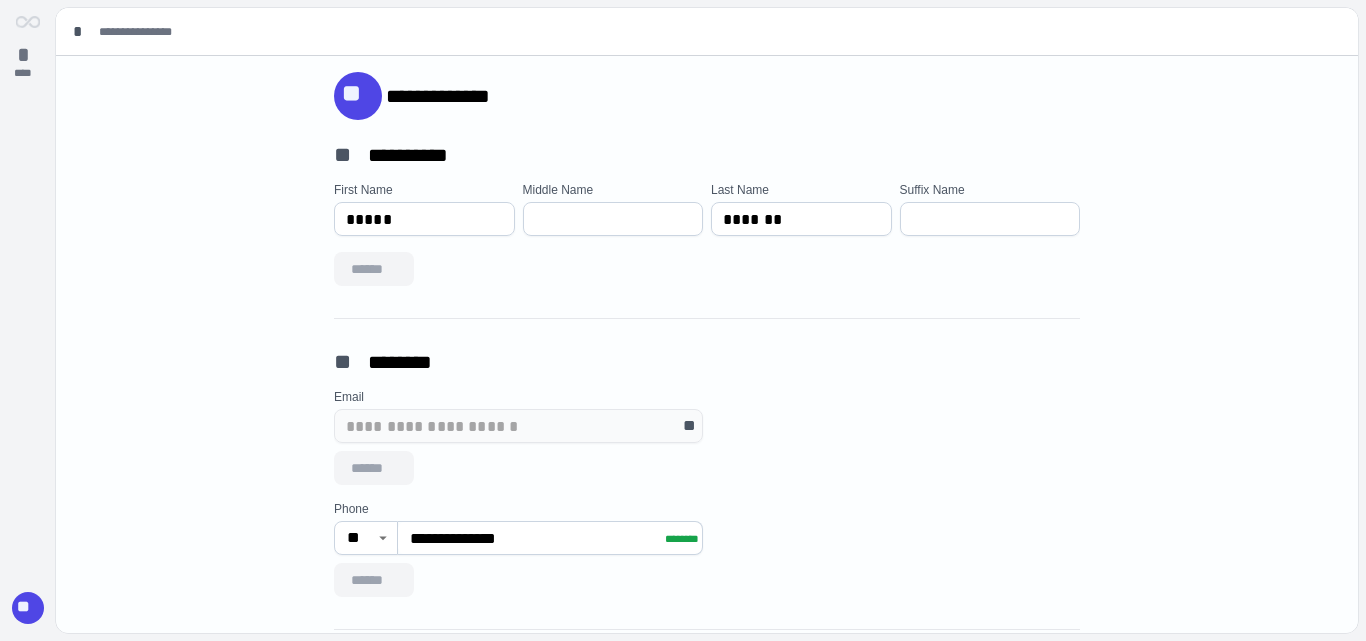 click at bounding box center (613, 219) 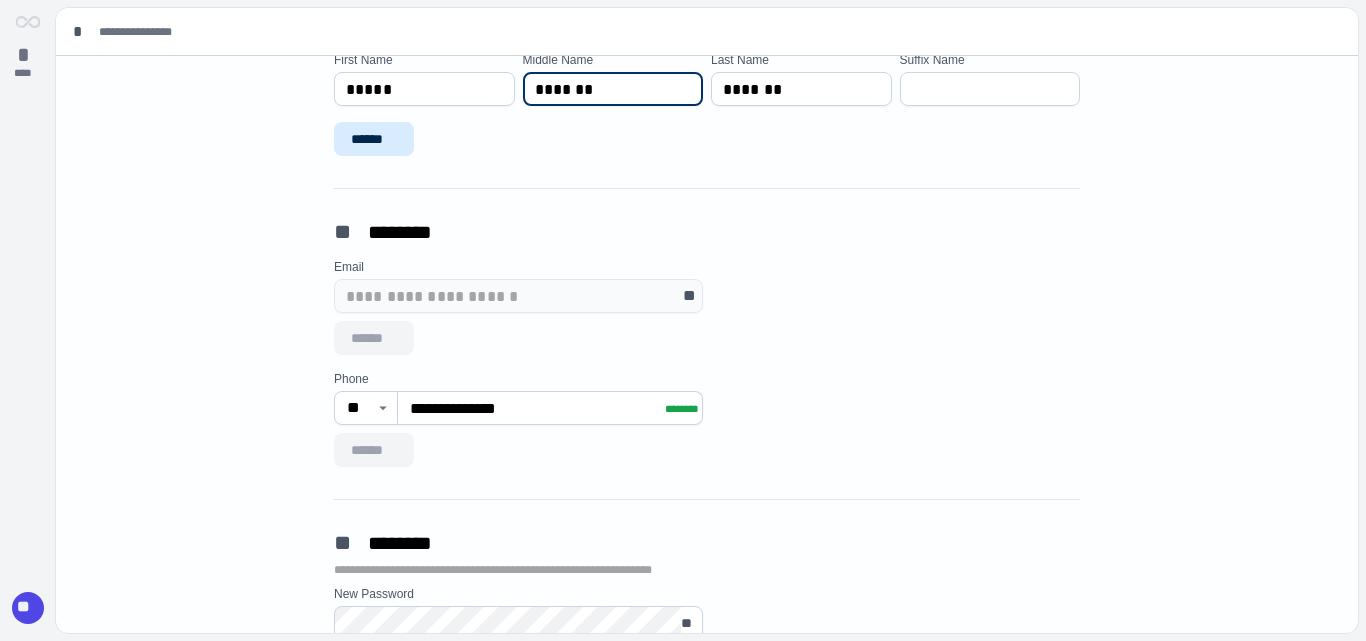 scroll, scrollTop: 0, scrollLeft: 0, axis: both 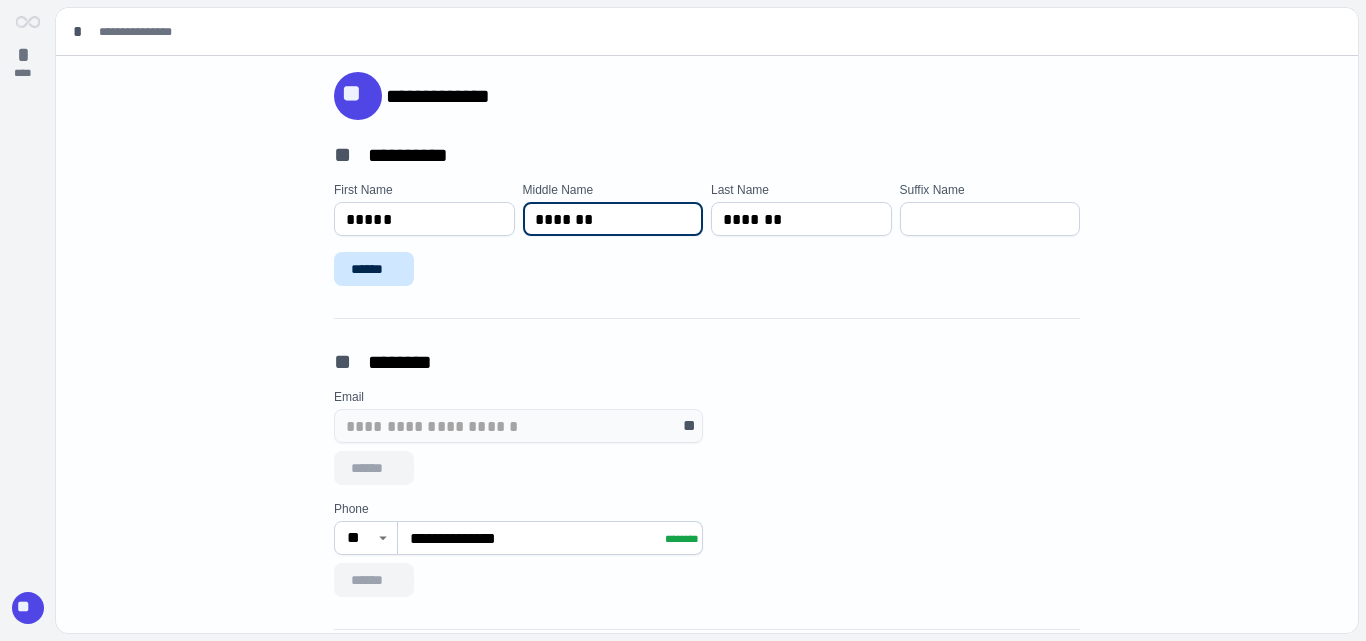 type on "*******" 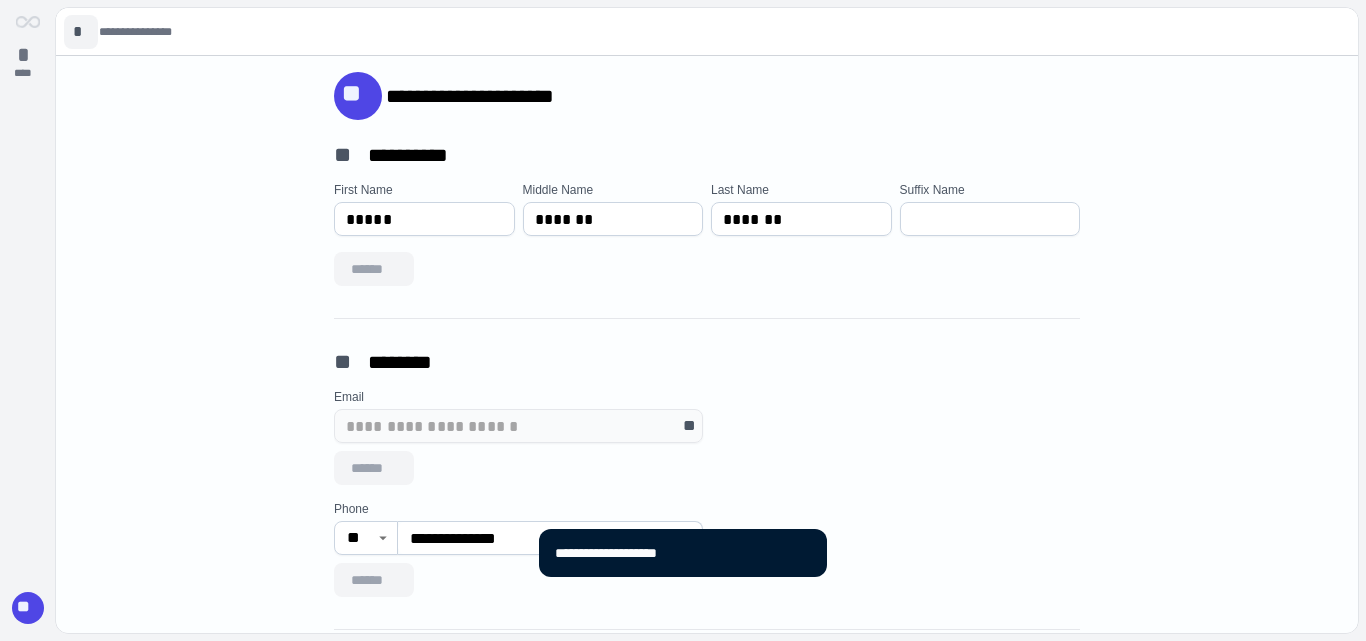 click on "*" at bounding box center [81, 32] 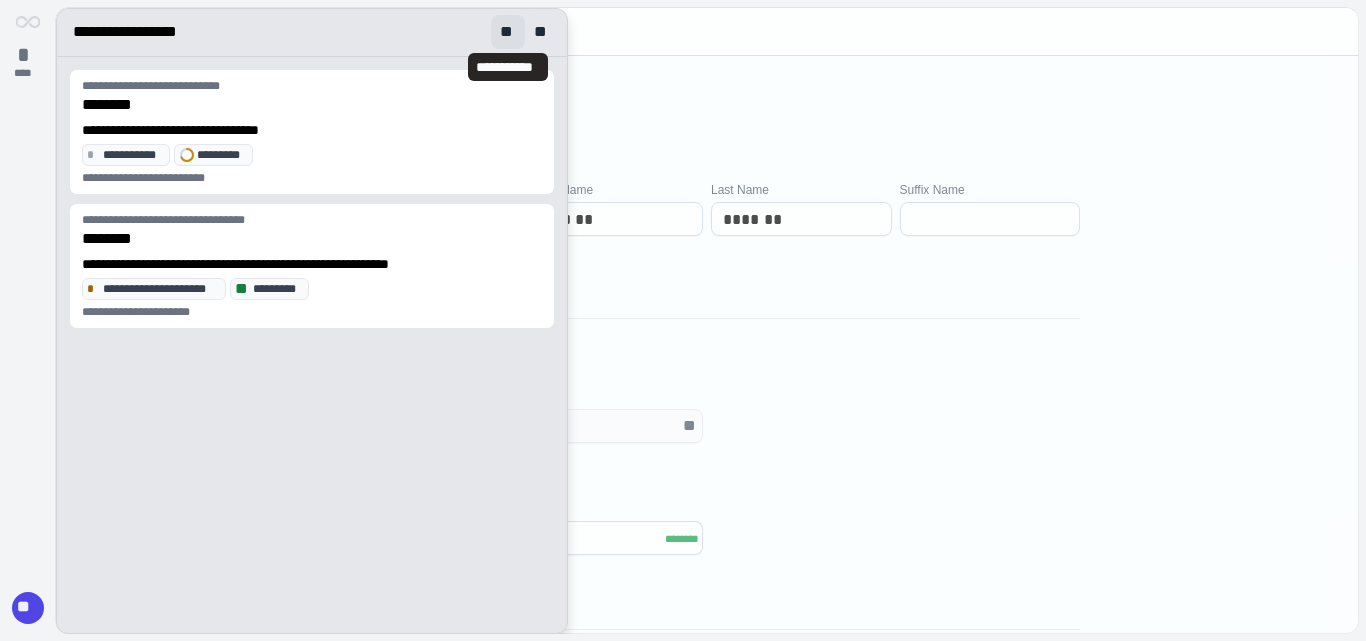 click on "**" at bounding box center (508, 32) 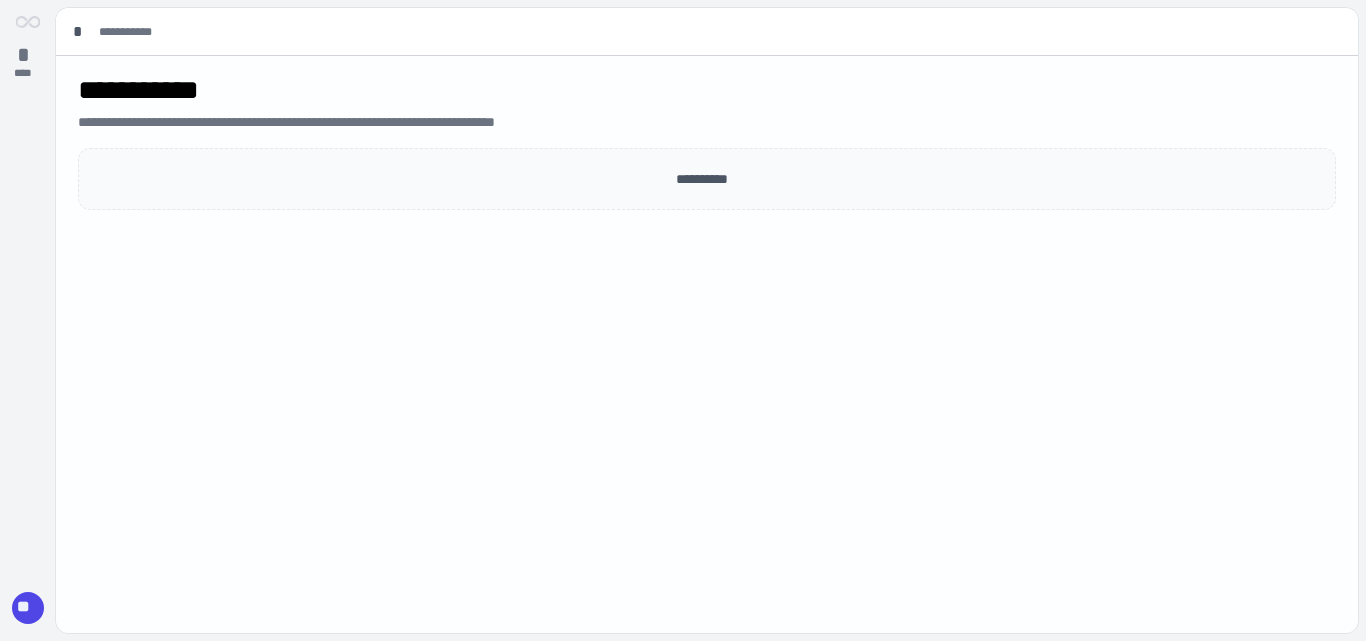 click at bounding box center [28, 22] 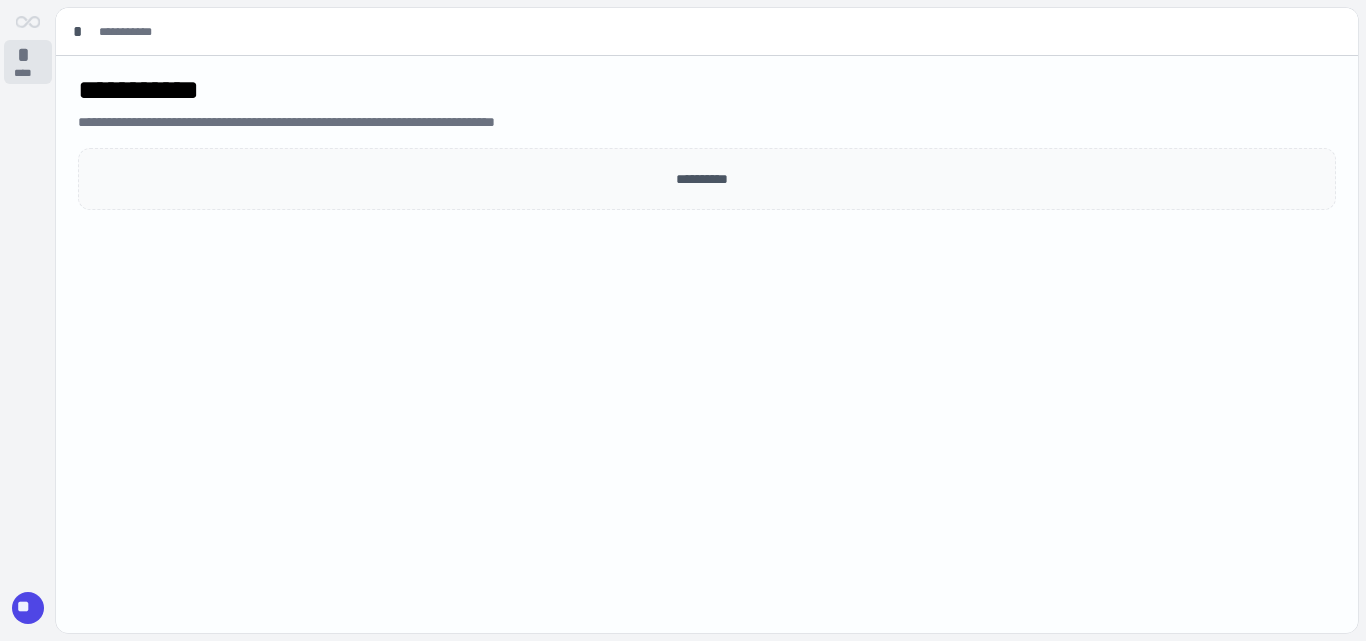 click on "*" at bounding box center (28, 55) 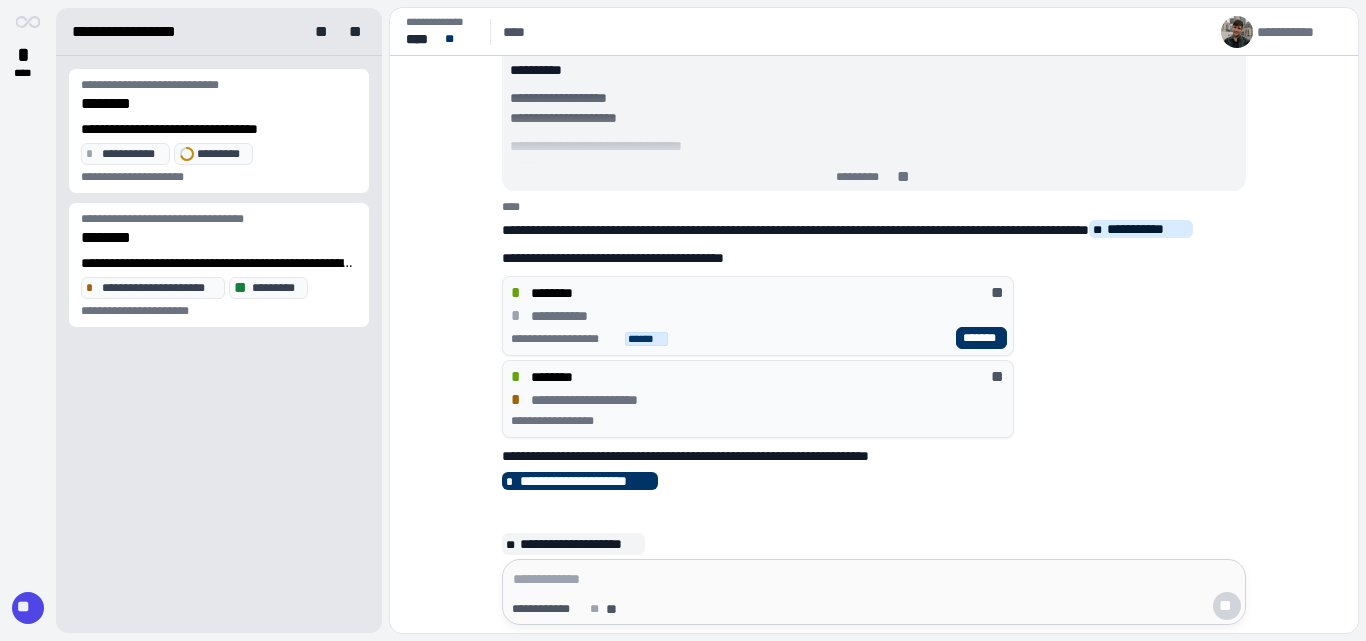 drag, startPoint x: 210, startPoint y: 159, endPoint x: 135, endPoint y: 421, distance: 272.5234 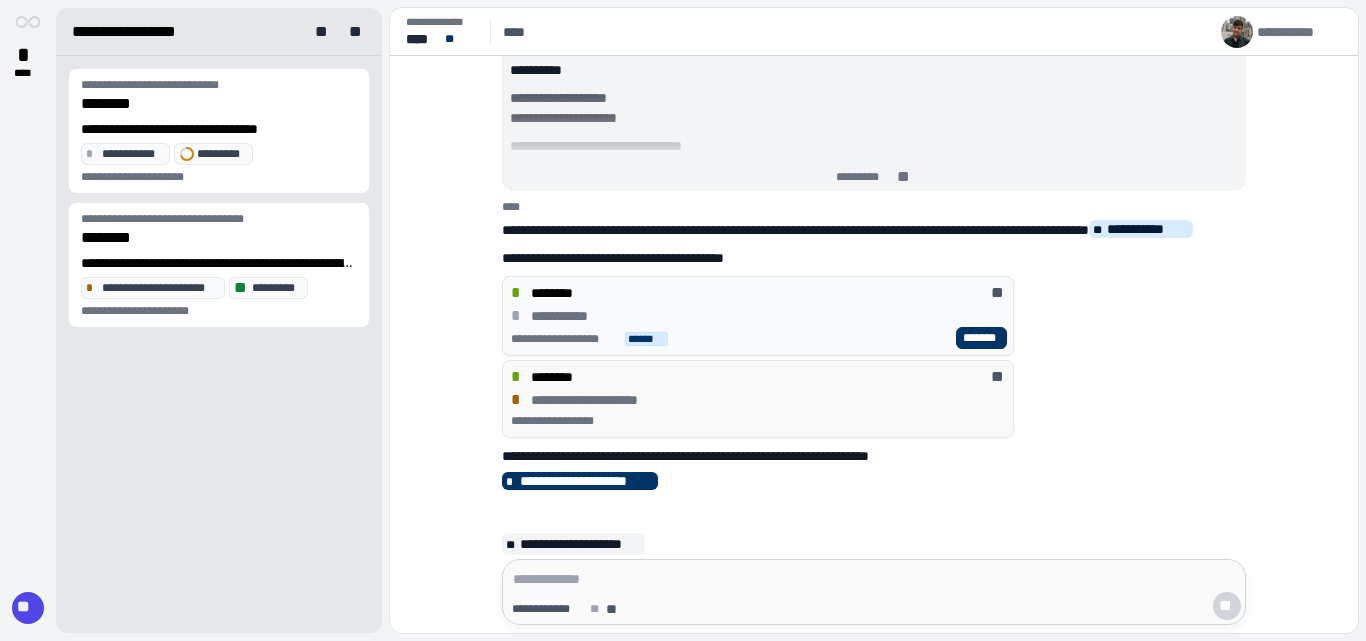 click on "**********" at bounding box center (758, 400) 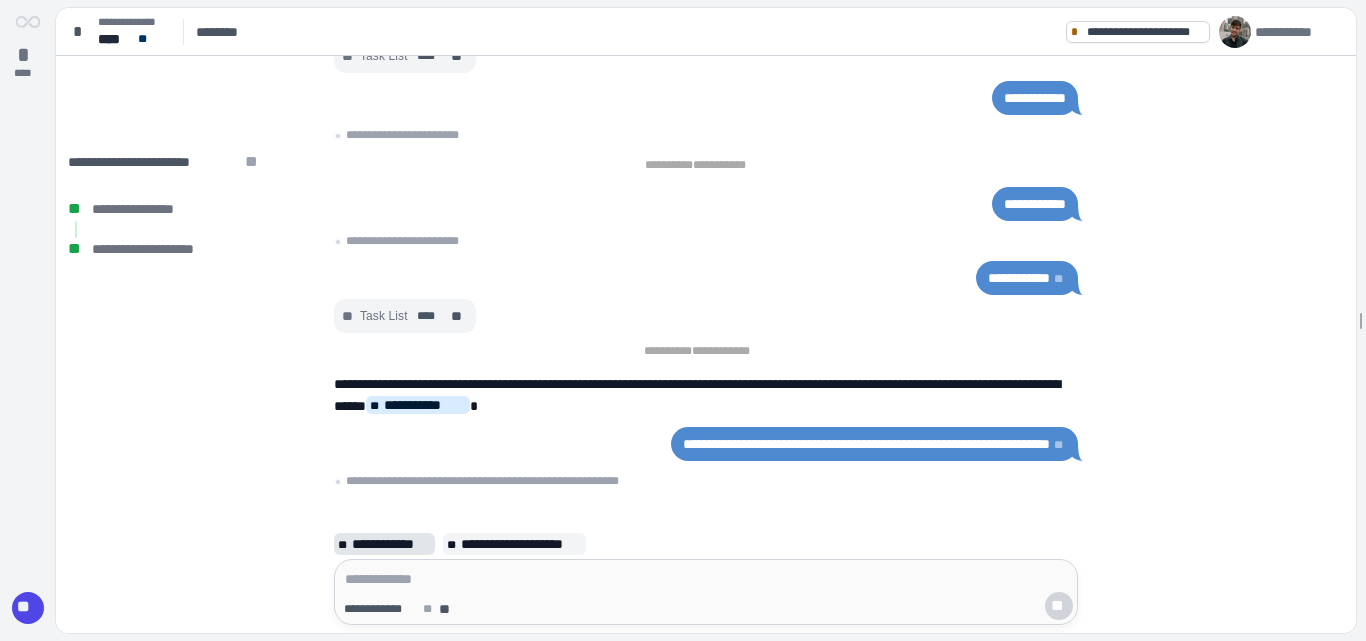 click on "**********" at bounding box center [391, 544] 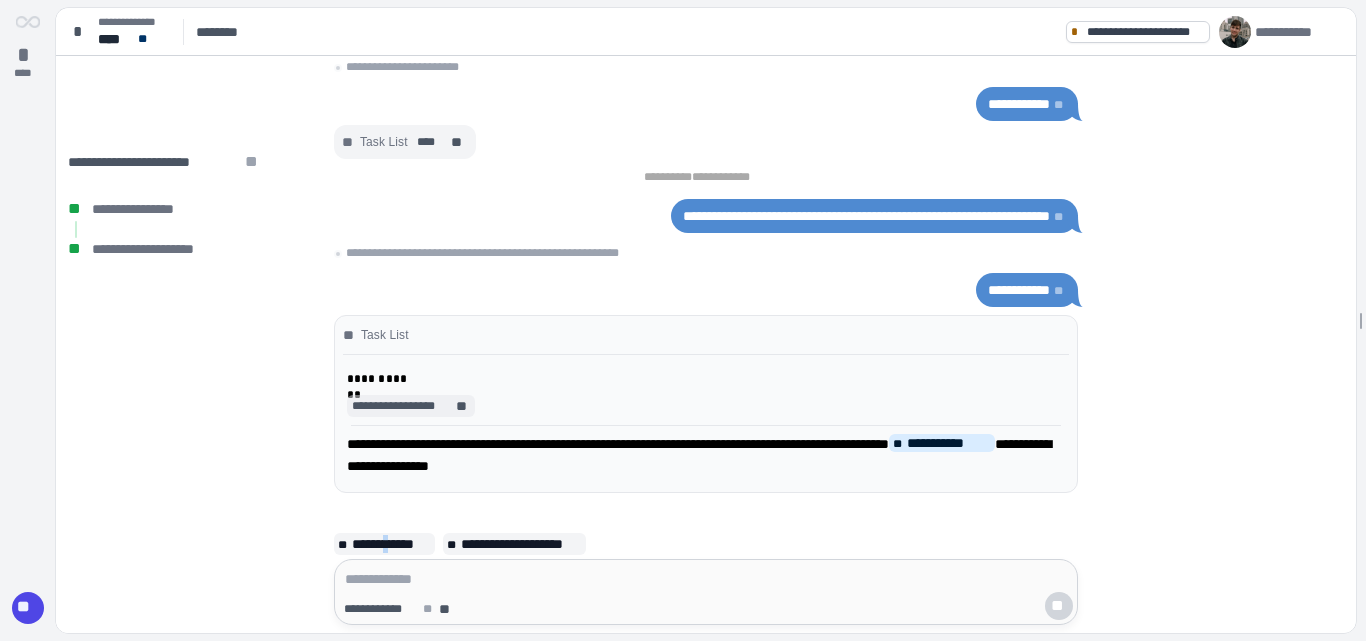 click on "**" at bounding box center (463, 406) 